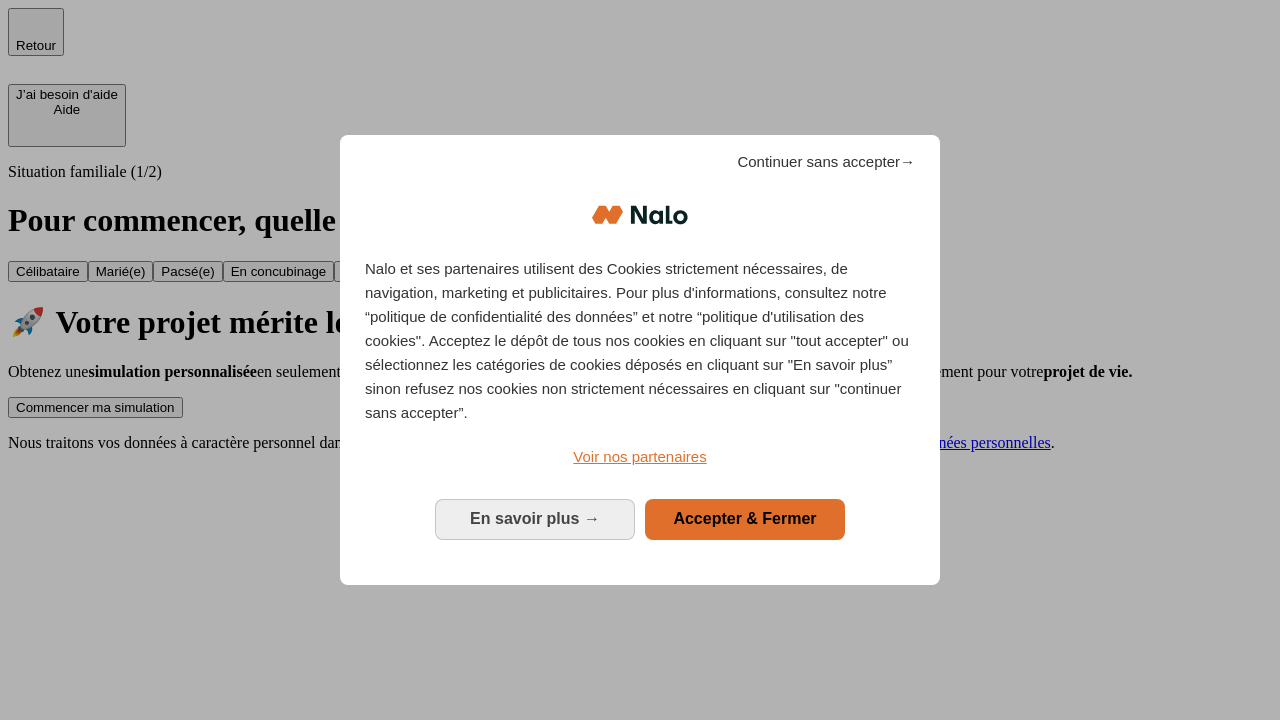 scroll, scrollTop: 0, scrollLeft: 0, axis: both 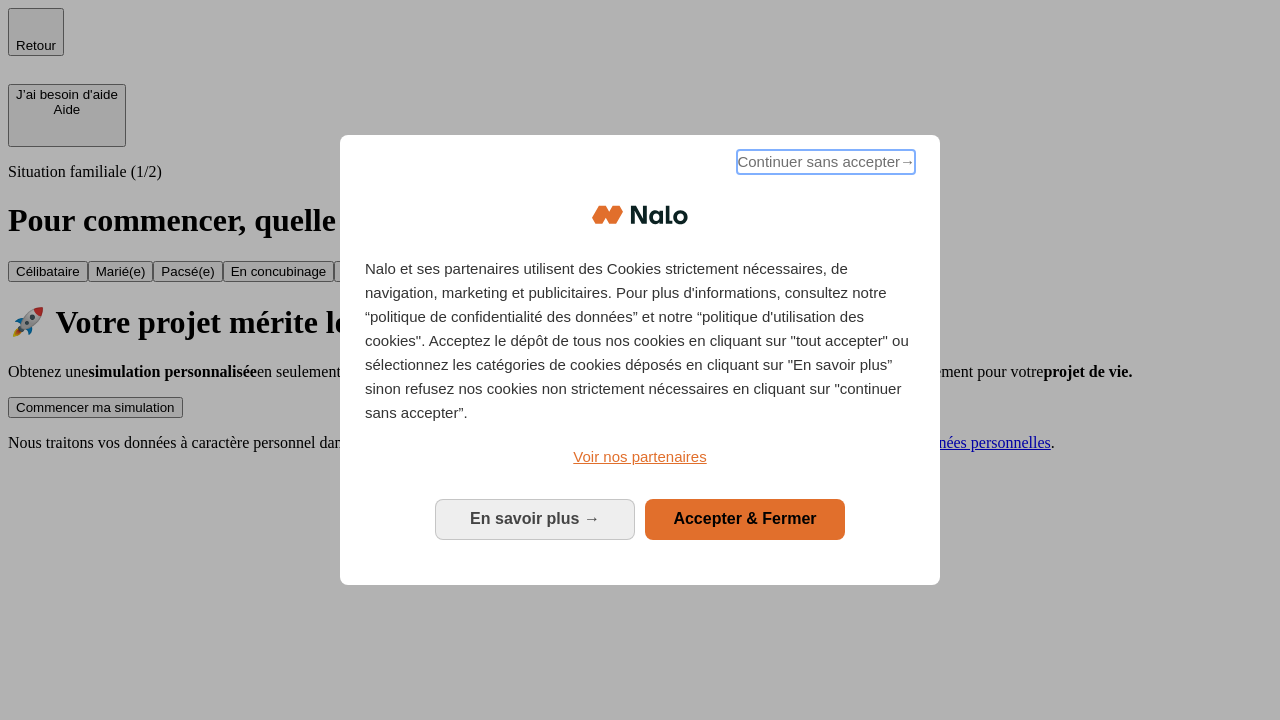 click on "Continuer sans accepter  →" at bounding box center [826, 162] 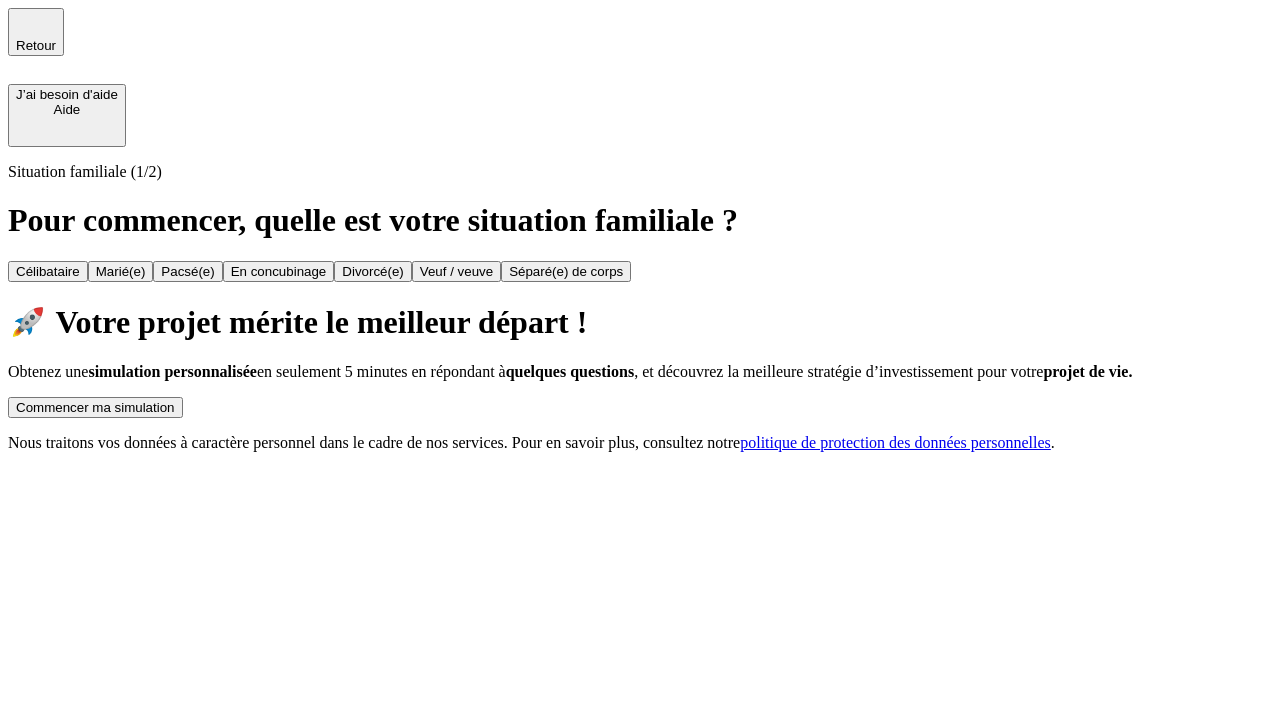 click on "Commencer ma simulation" at bounding box center [95, 407] 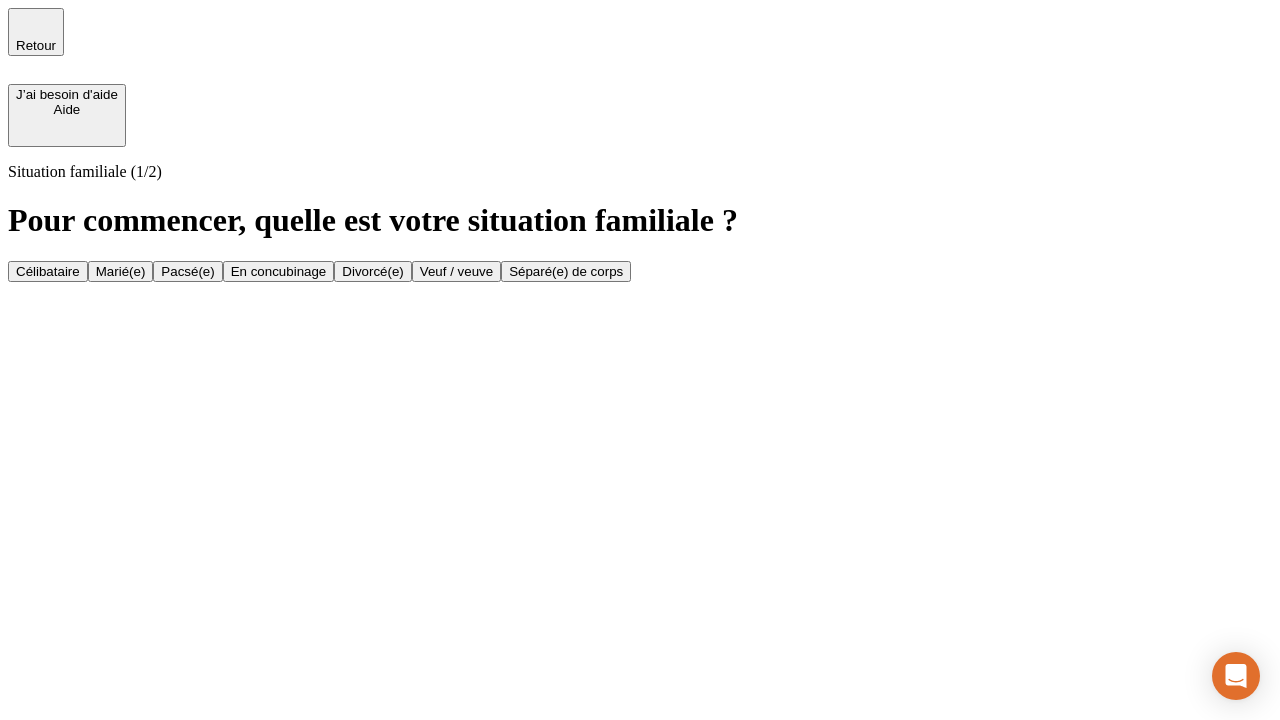 click on "Veuf / veuve" at bounding box center (456, 271) 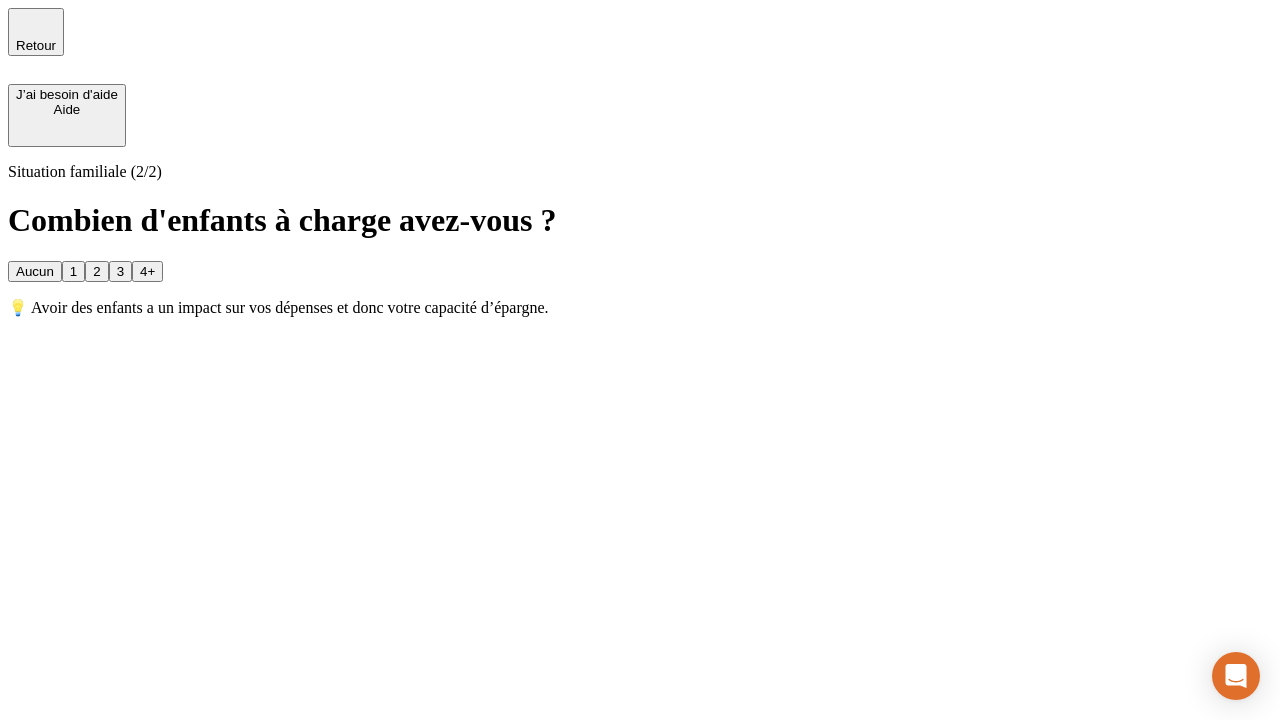click on "Aucun" at bounding box center [35, 271] 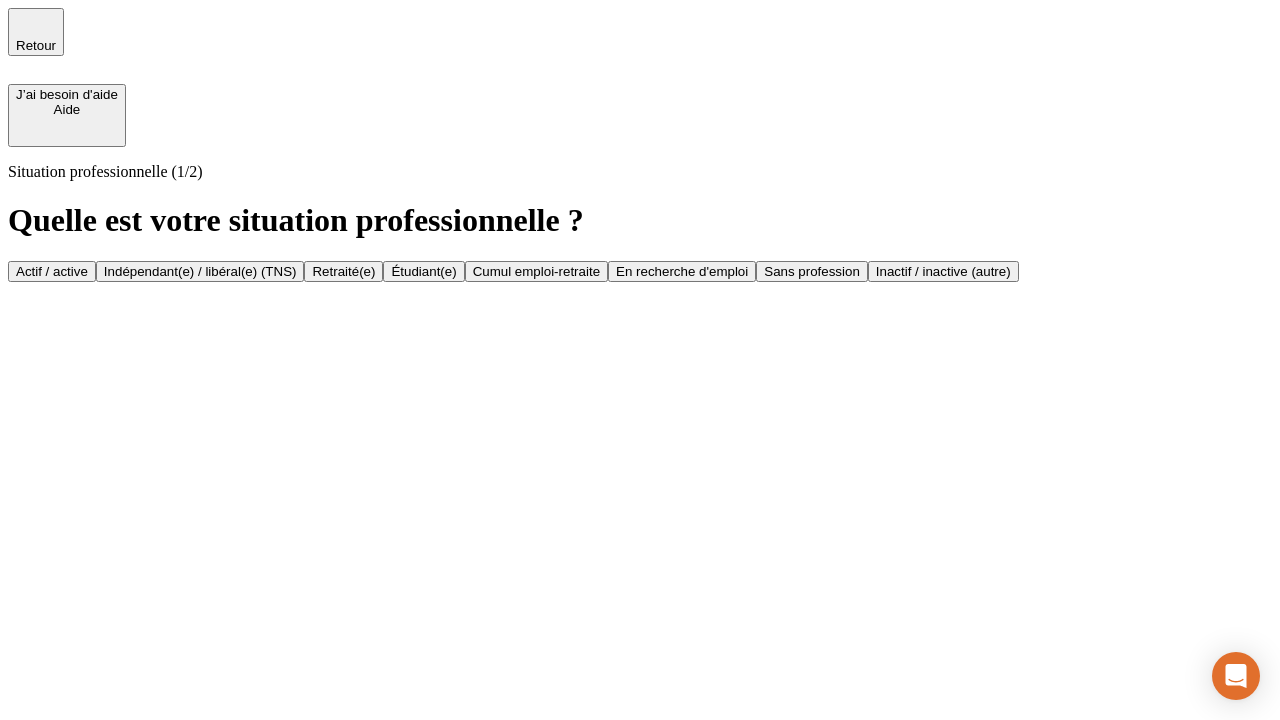click on "Retraité(e)" at bounding box center [343, 271] 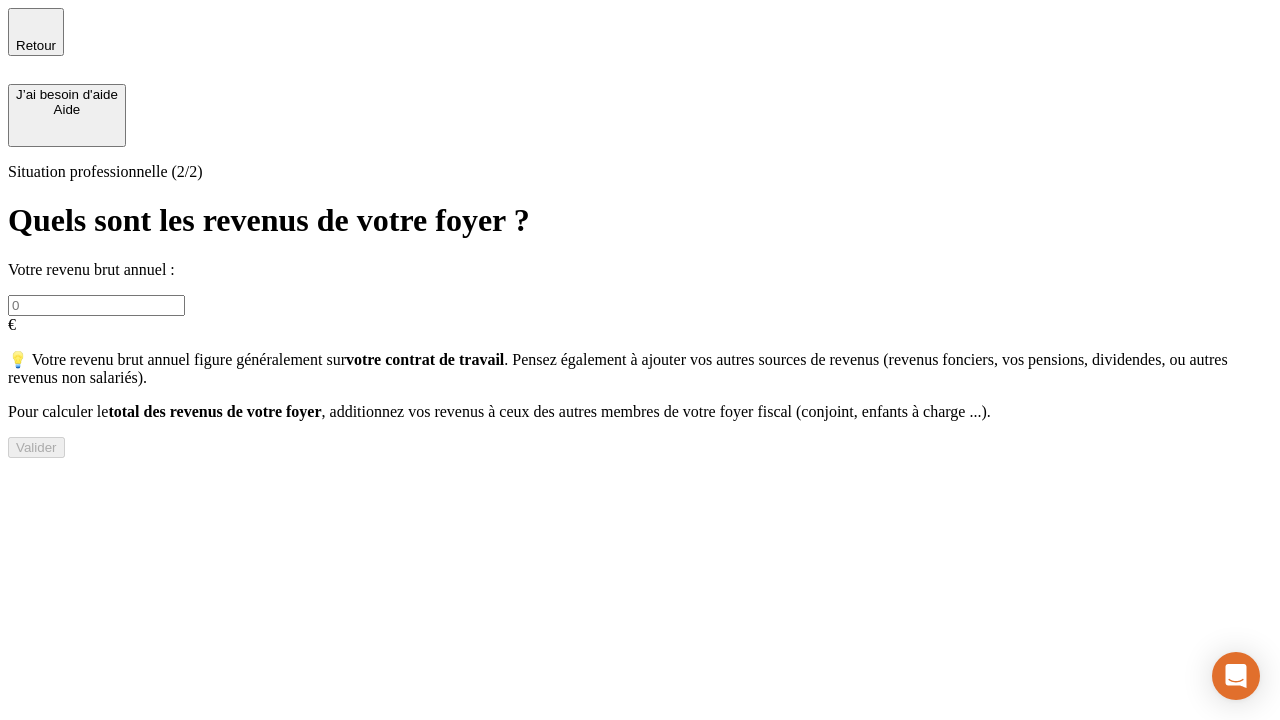 click at bounding box center (96, 305) 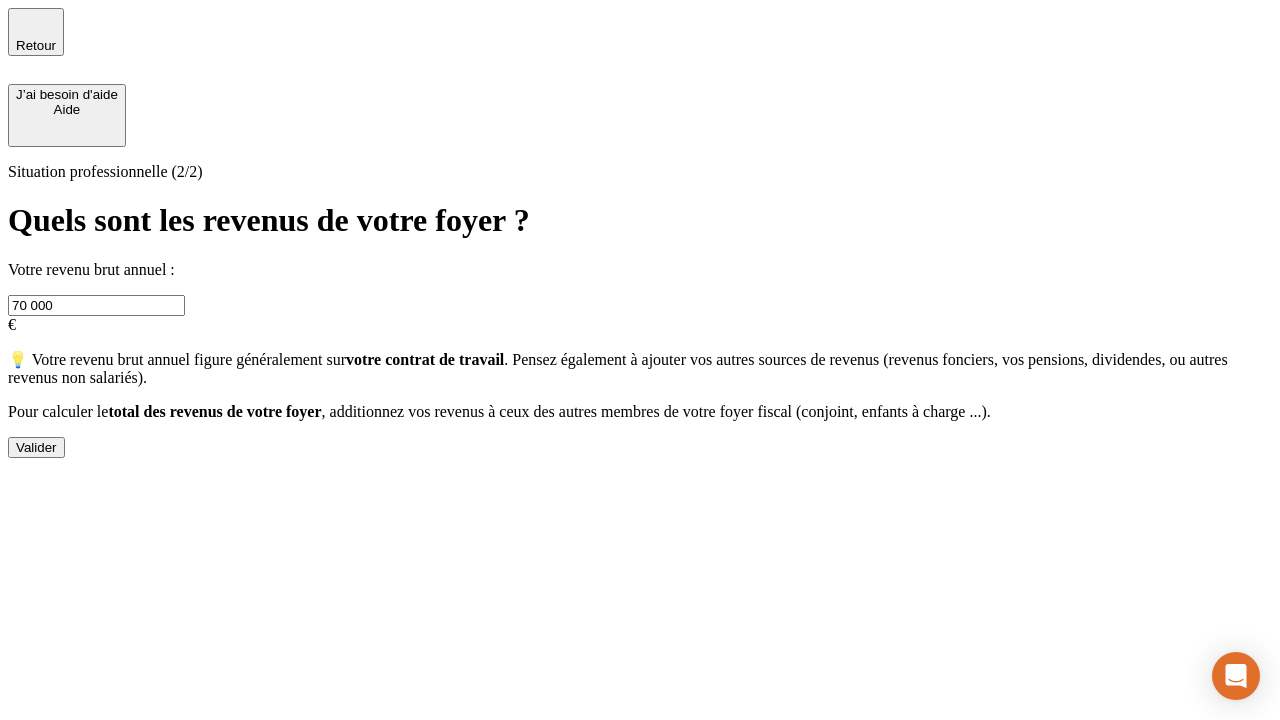 click on "Valider" at bounding box center [36, 447] 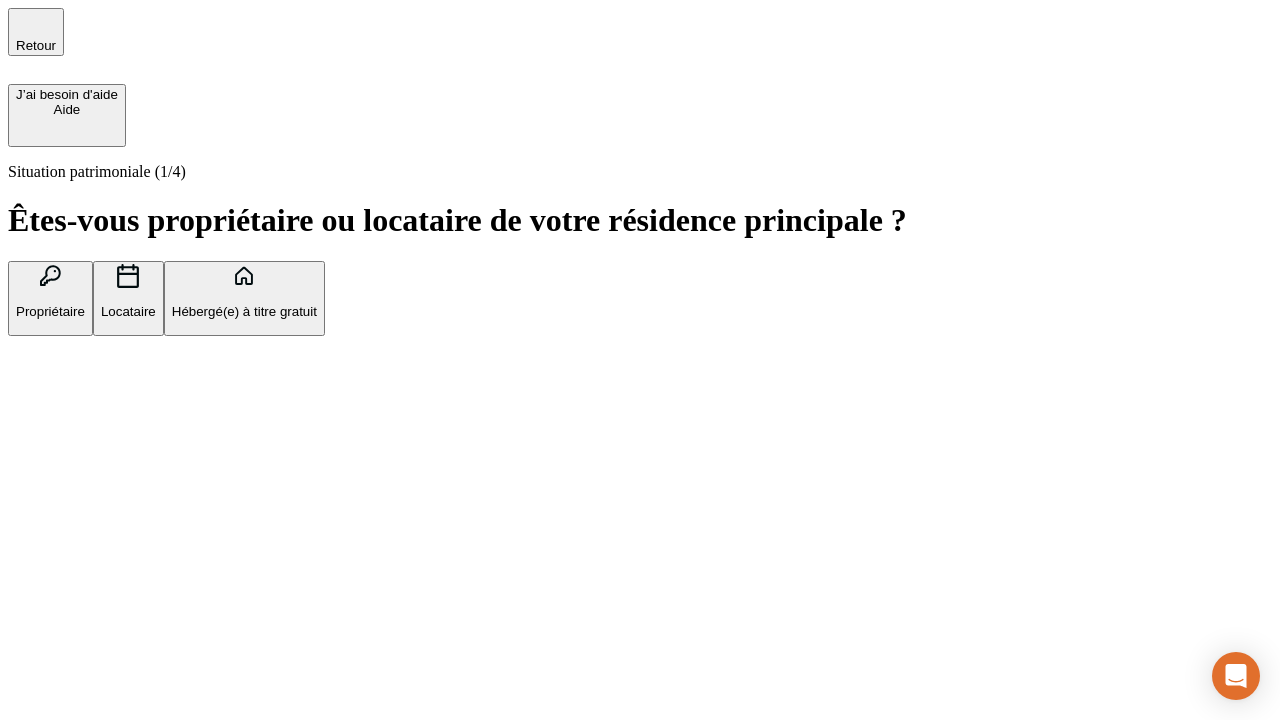 click on "Locataire" at bounding box center (128, 311) 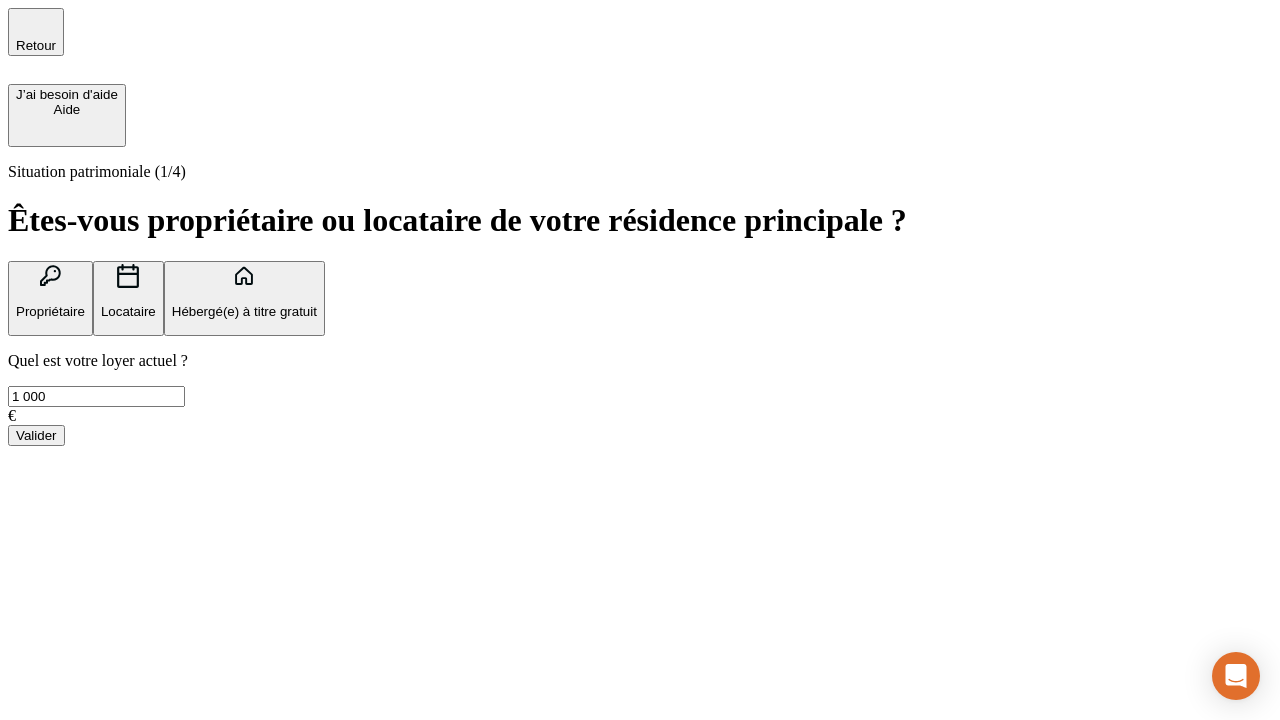 type on "1 000" 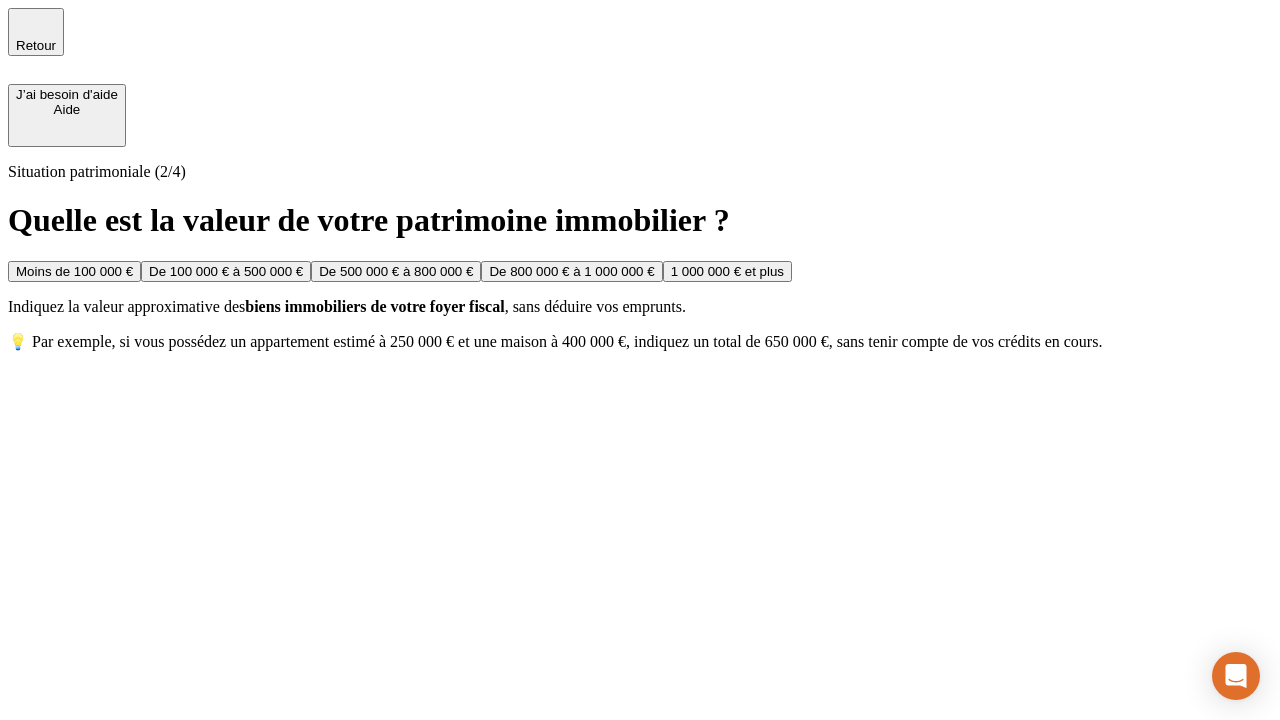 click on "De 500 000 € à 800 000 €" at bounding box center [396, 271] 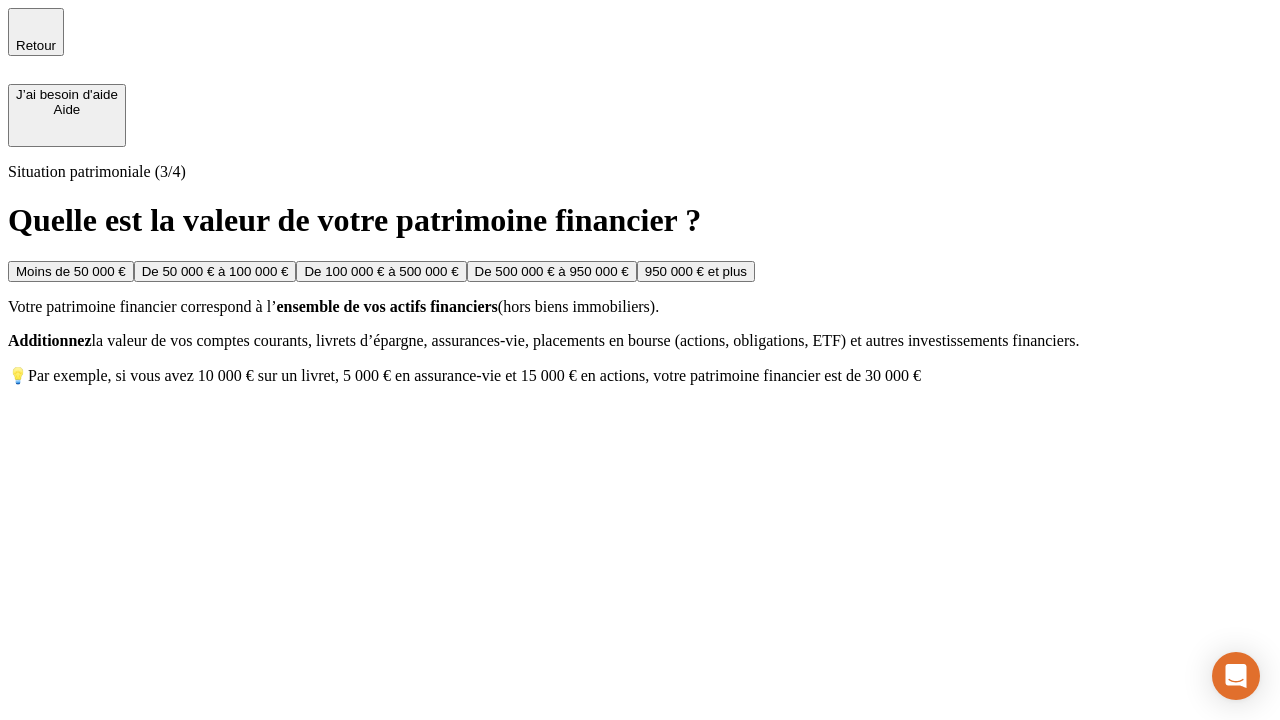 click on "Moins de 50 000 €" at bounding box center (71, 271) 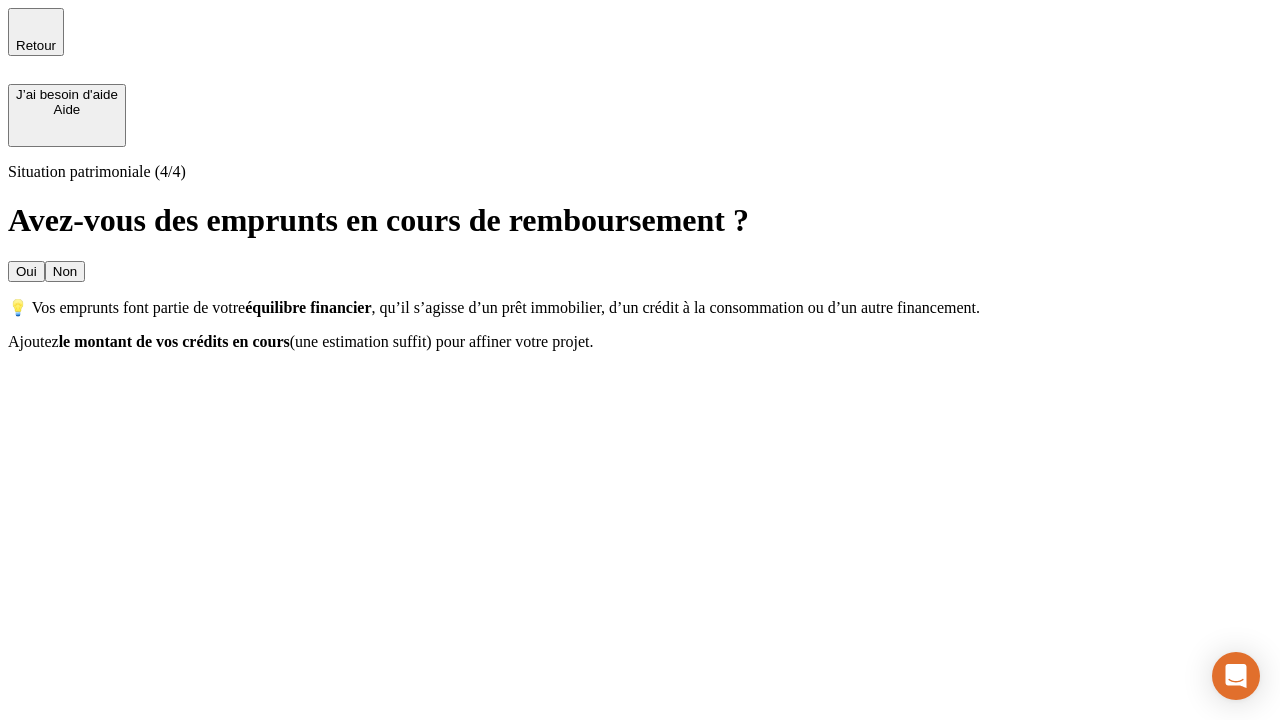 click on "Oui" at bounding box center (26, 271) 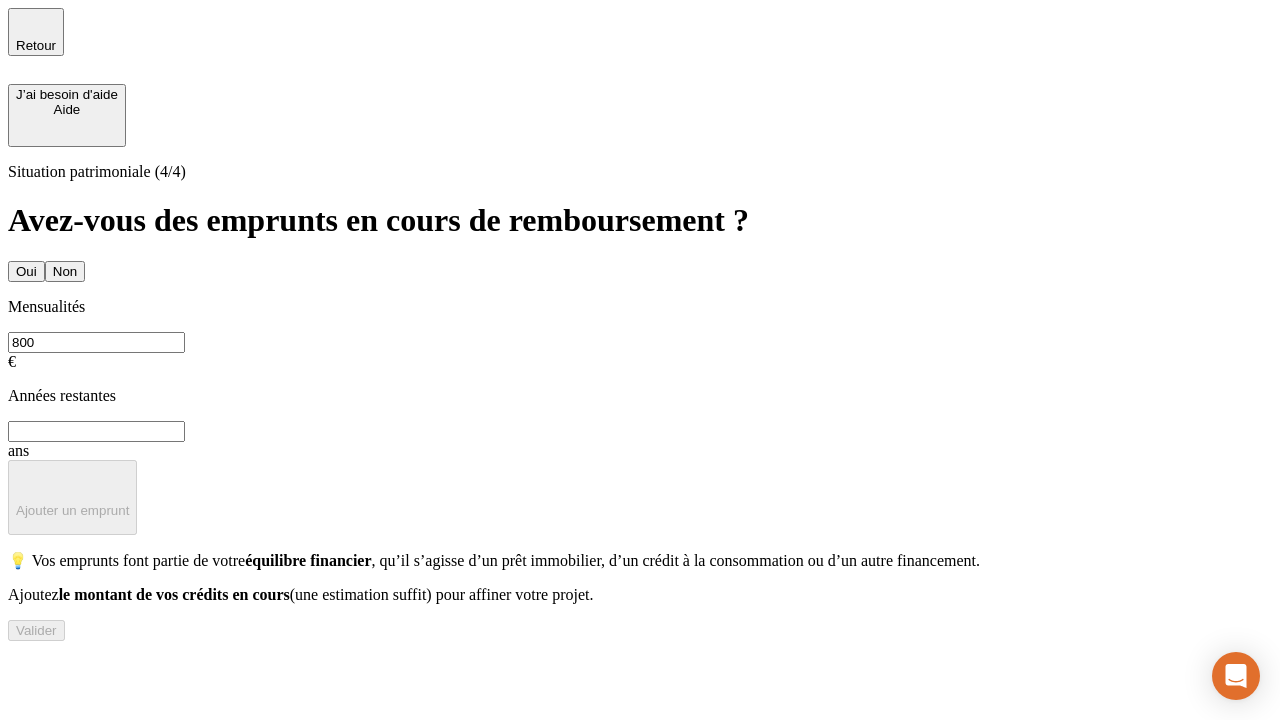 type on "800" 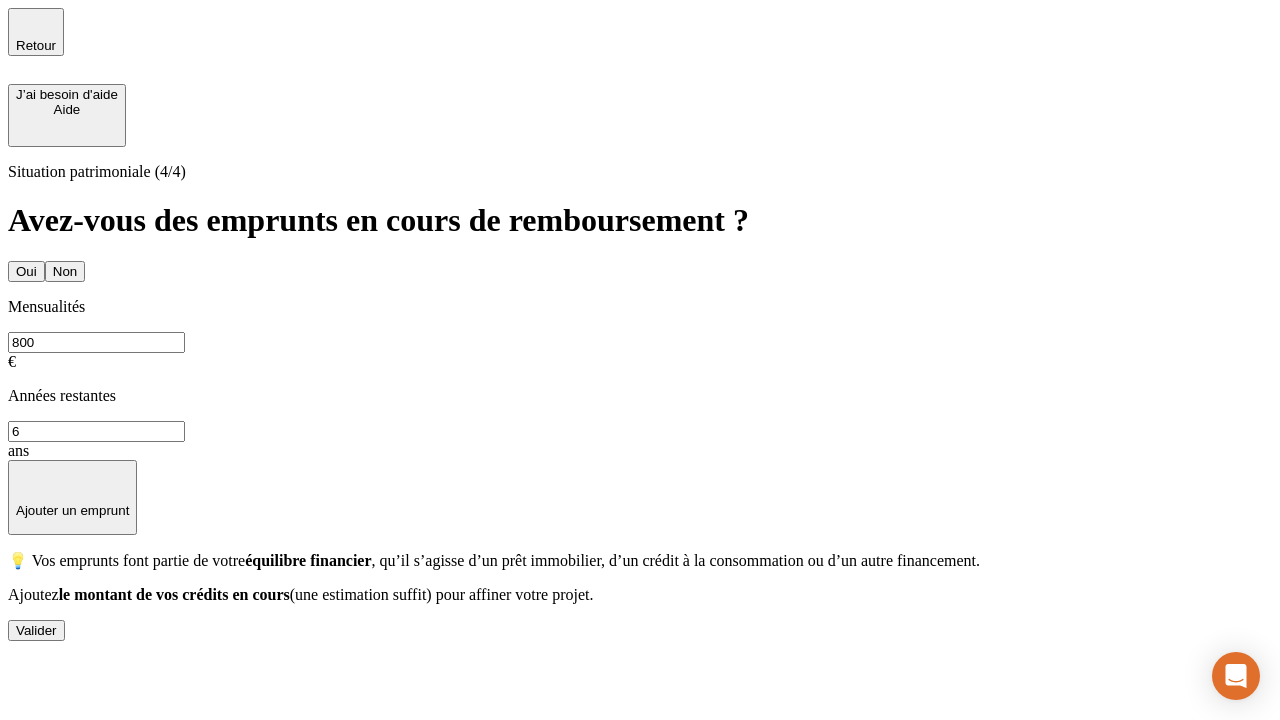 type on "6" 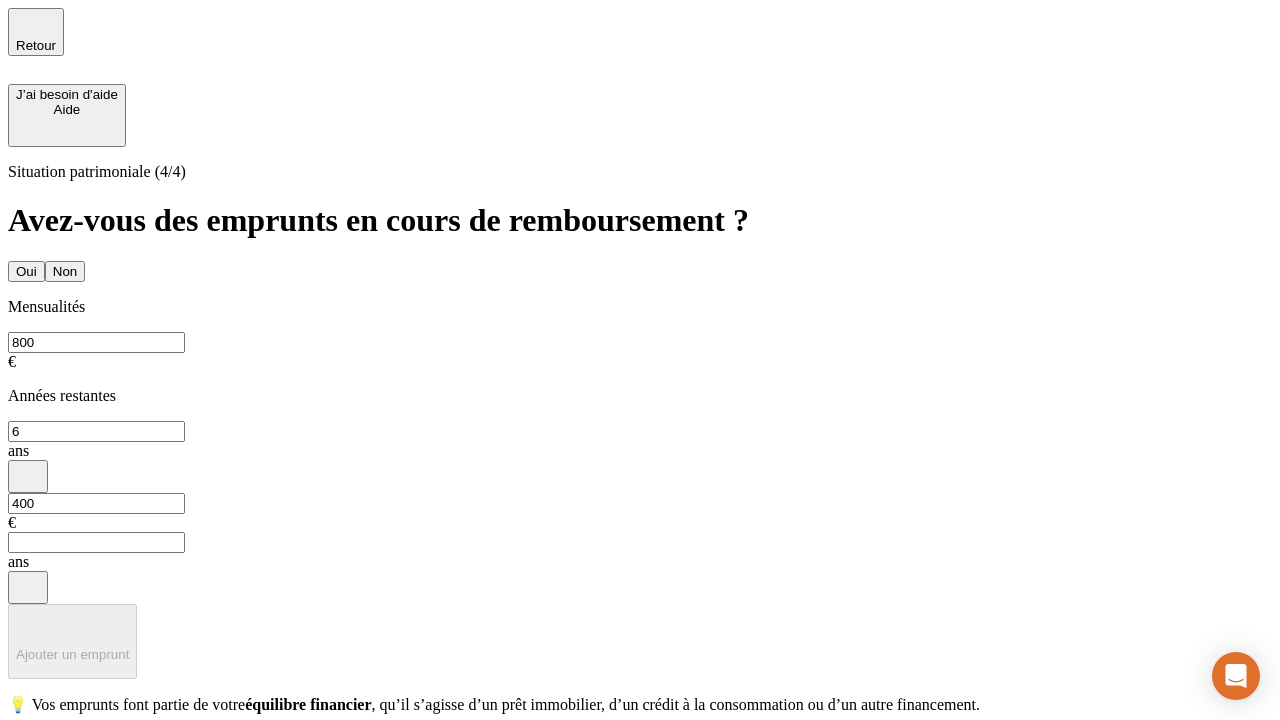 type on "400" 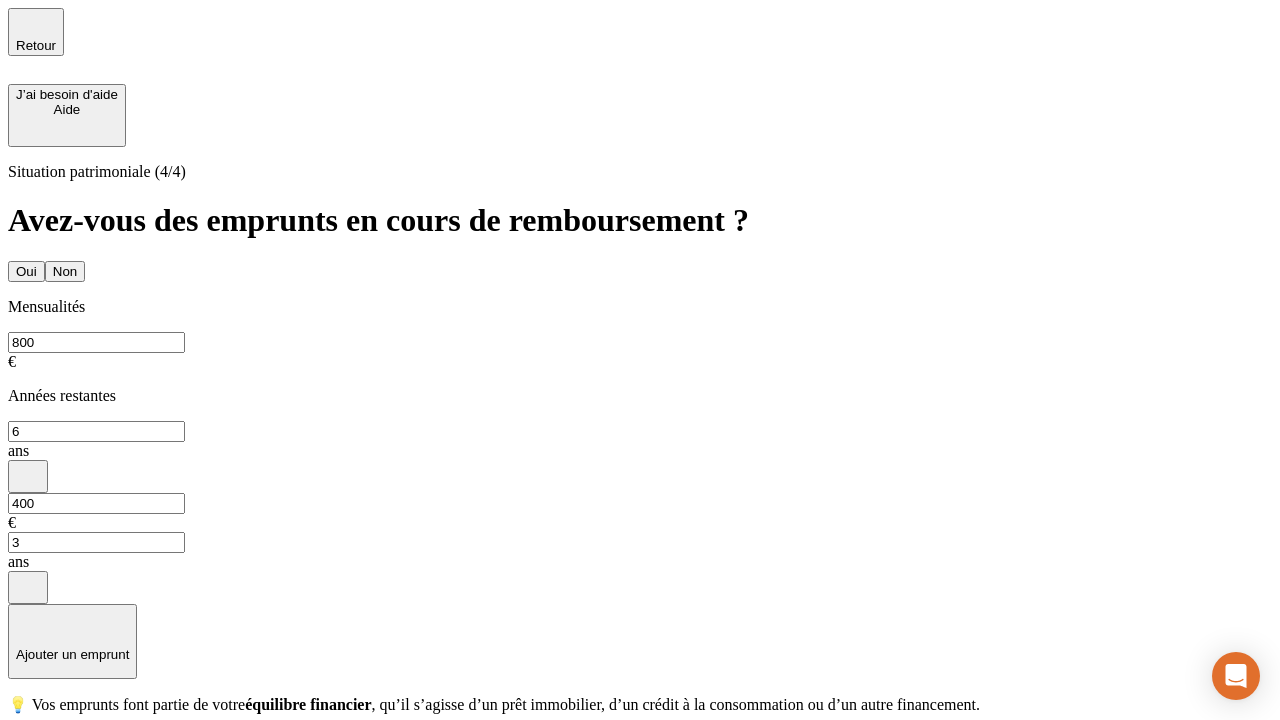 click on "Valider" at bounding box center (36, 774) 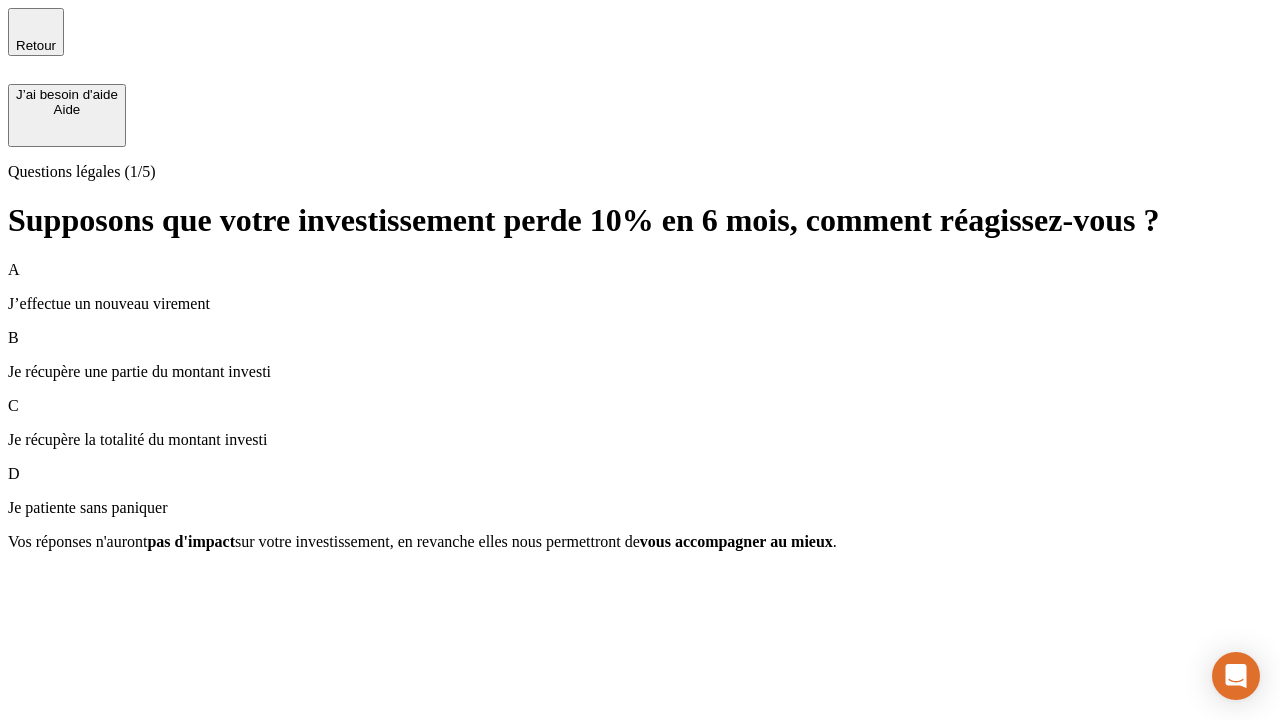 click on "Je récupère une partie du montant investi" at bounding box center (640, 372) 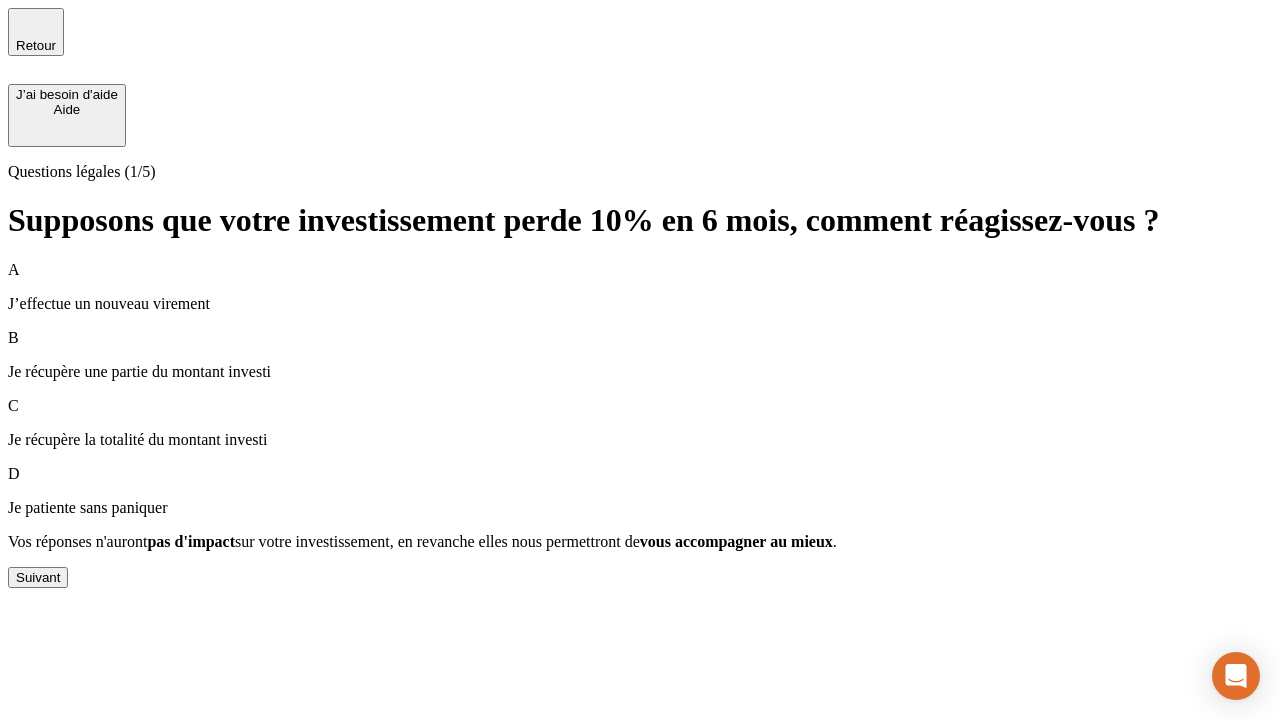 click on "Suivant" at bounding box center (38, 577) 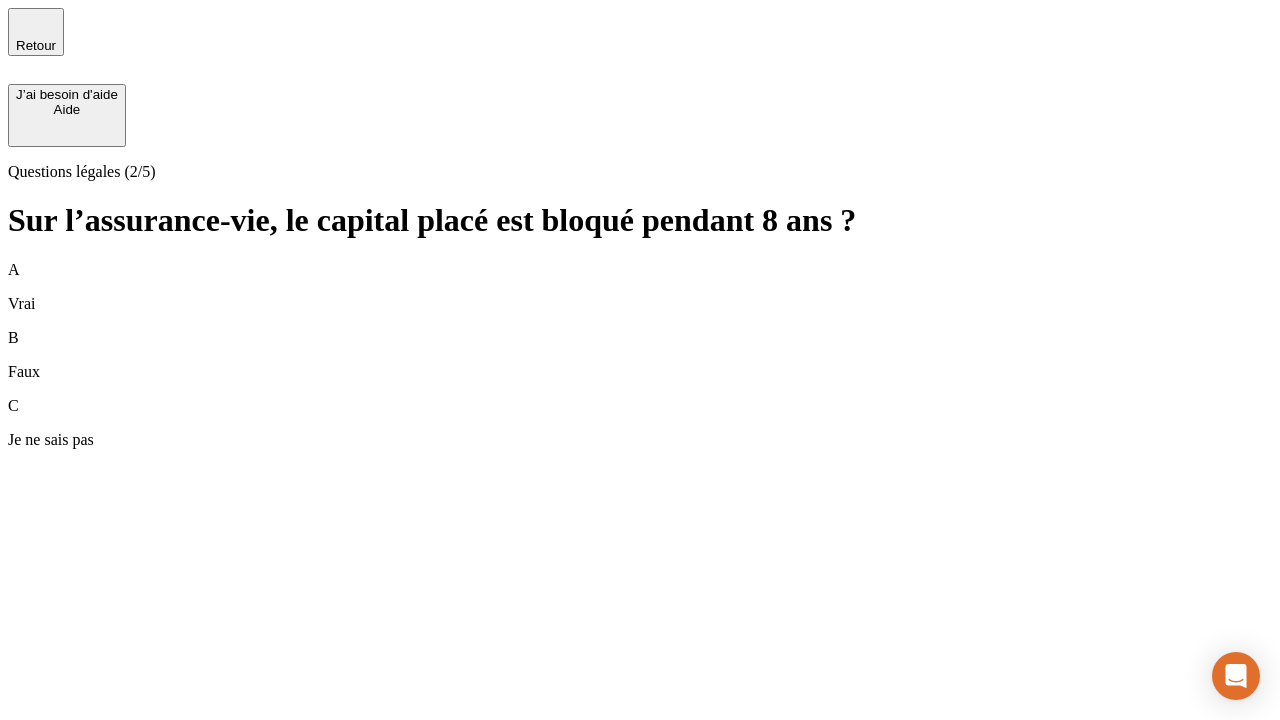 click on "[FIRST] [LAST]" at bounding box center [640, 355] 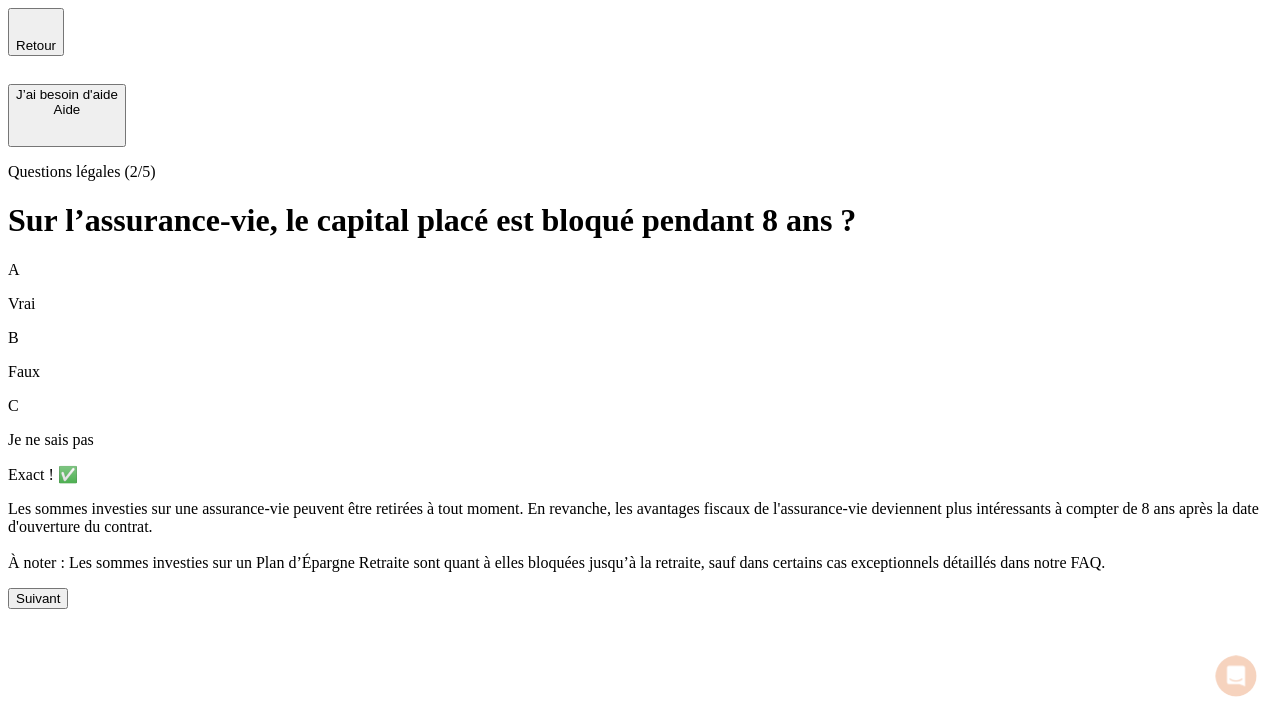 scroll, scrollTop: 0, scrollLeft: 0, axis: both 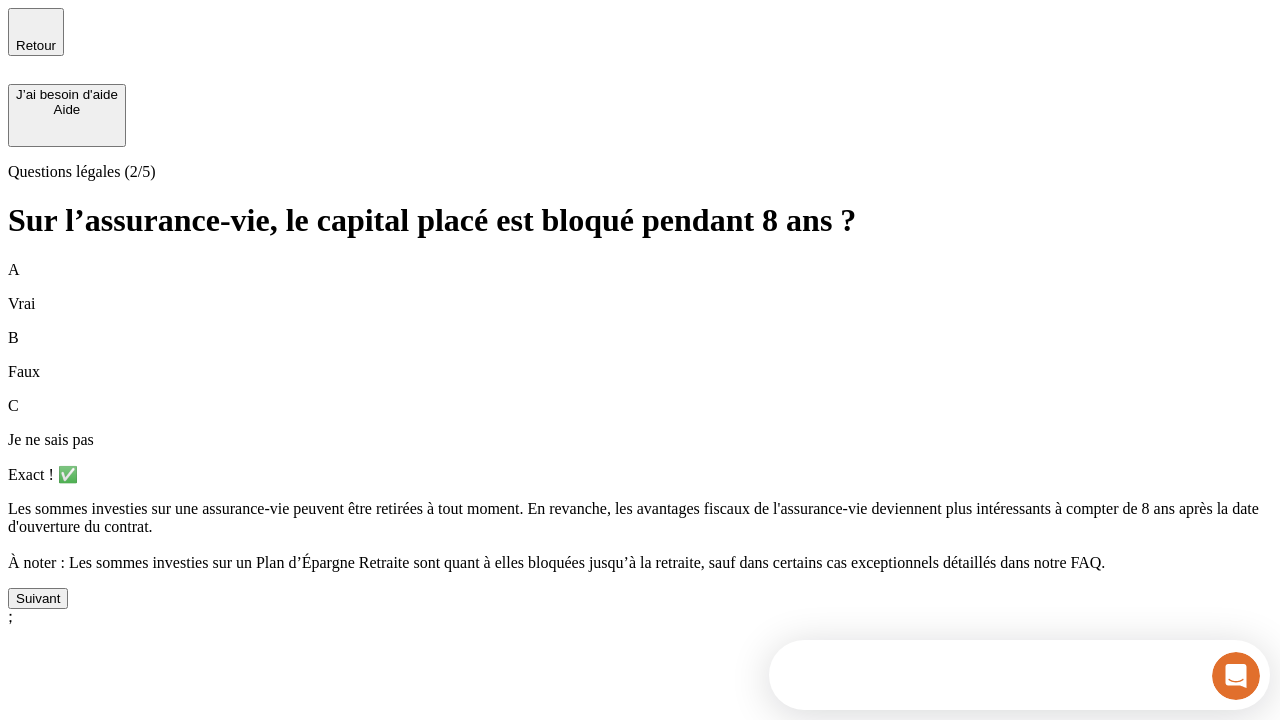 click on "Suivant" at bounding box center (38, 598) 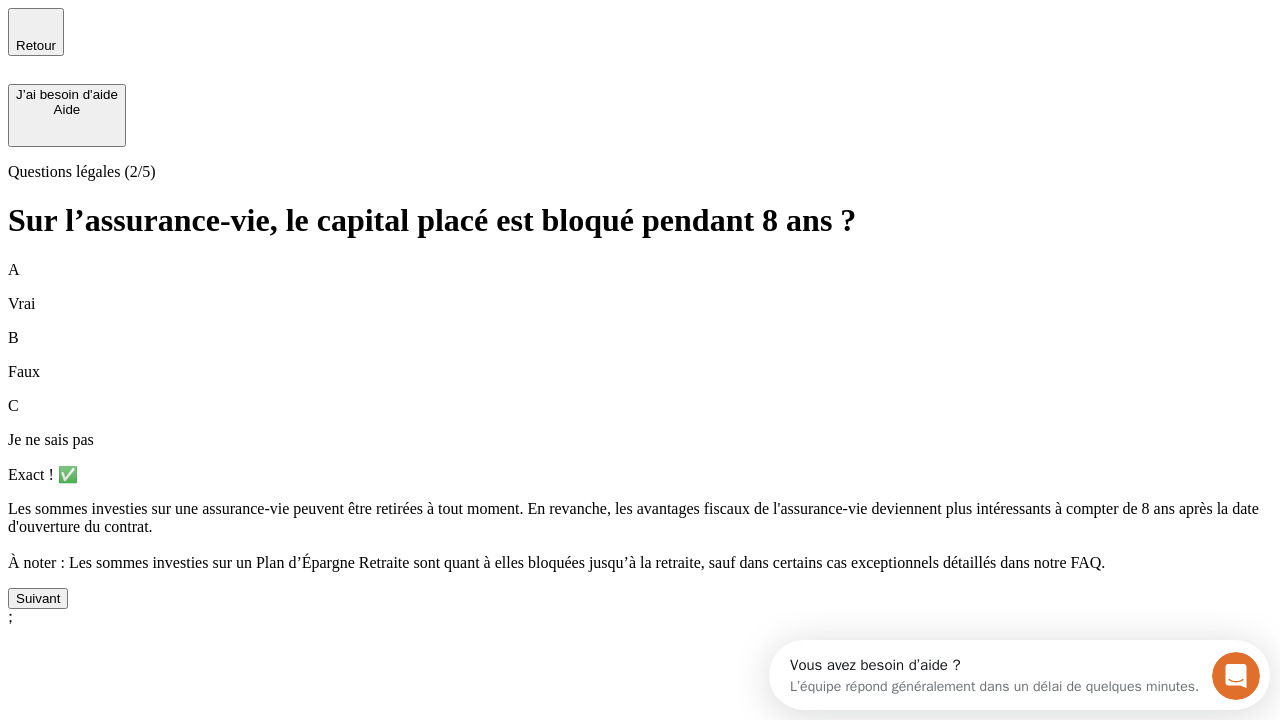 scroll, scrollTop: 0, scrollLeft: 0, axis: both 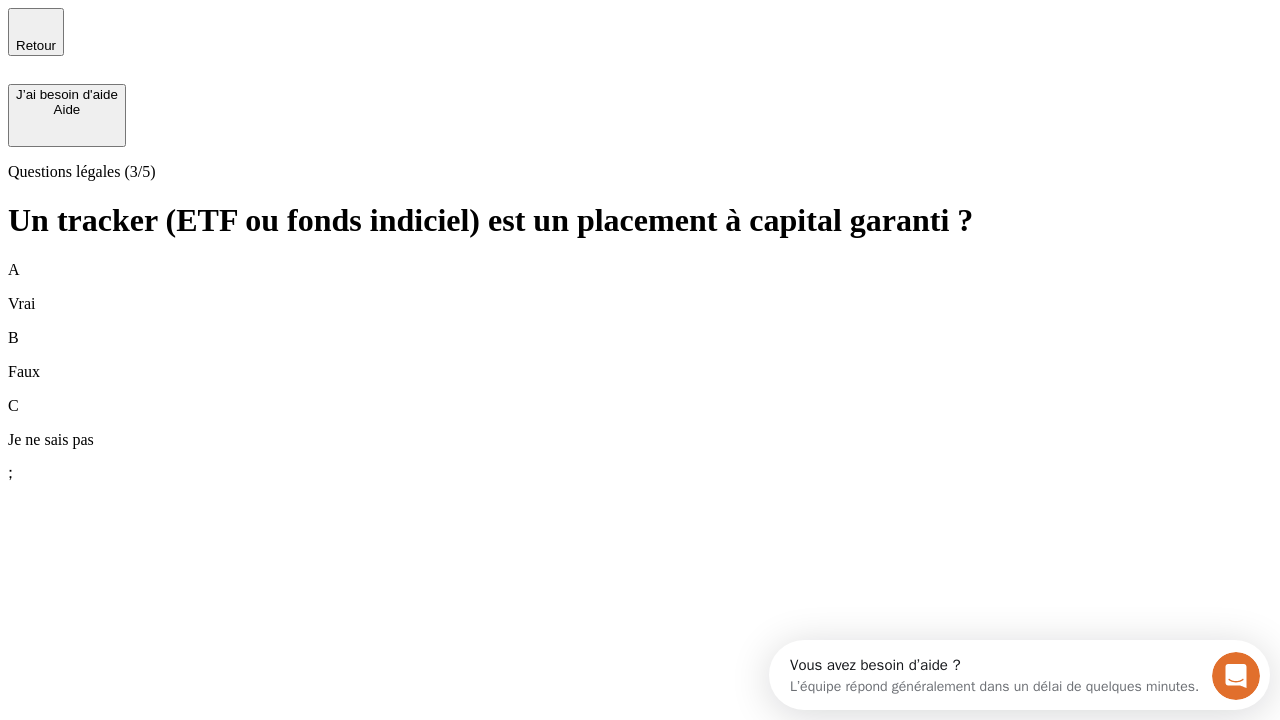 click on "[FIRST] [LAST]" at bounding box center [640, 355] 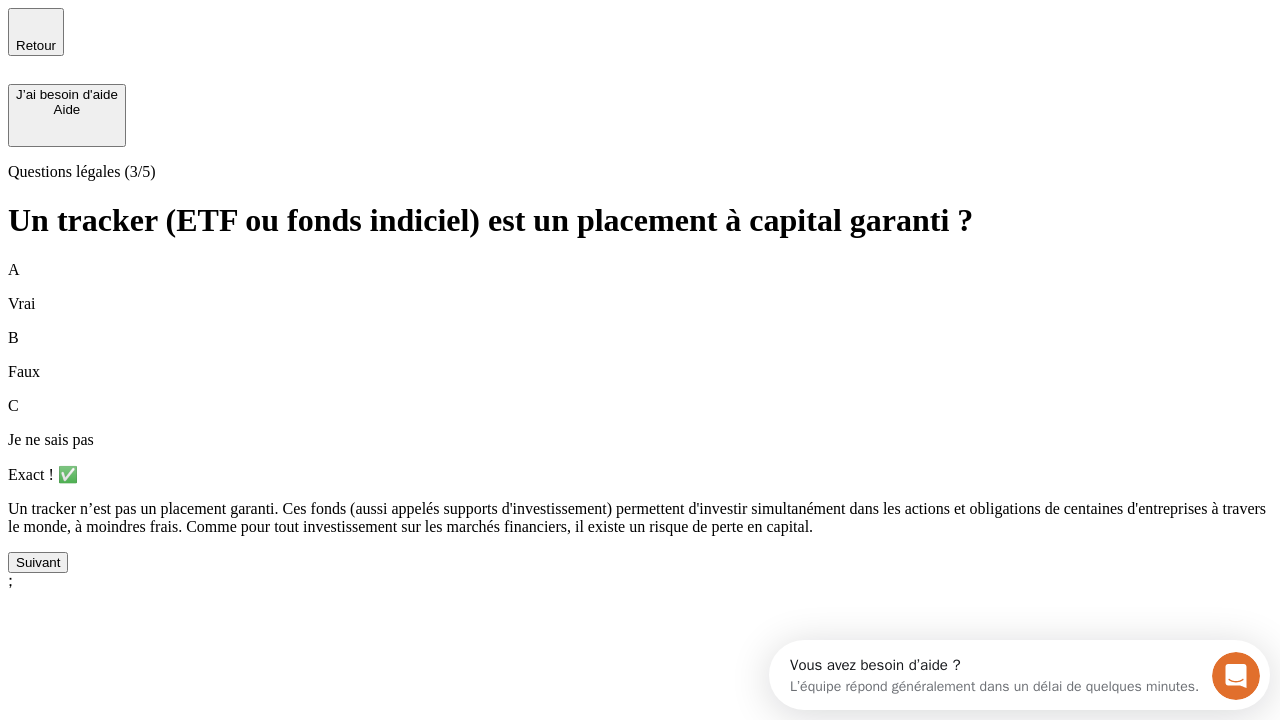 click on "Suivant" at bounding box center (38, 562) 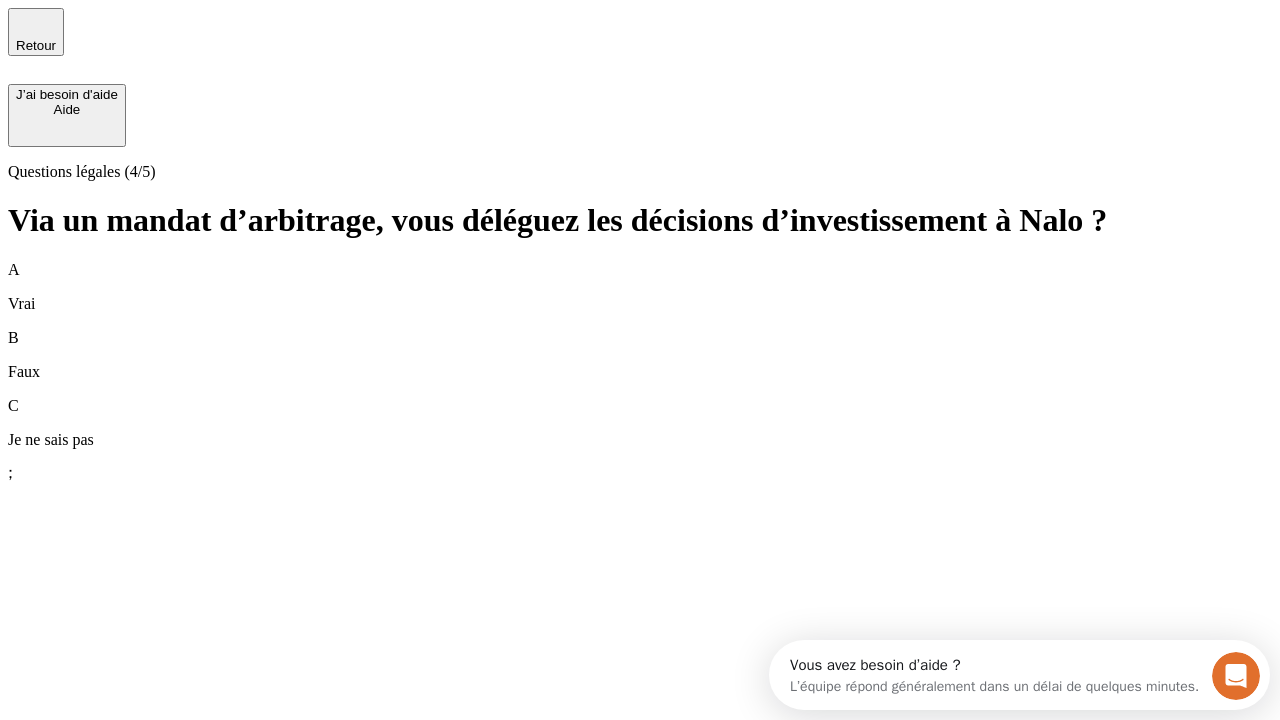 click on "A Vrai" at bounding box center [640, 287] 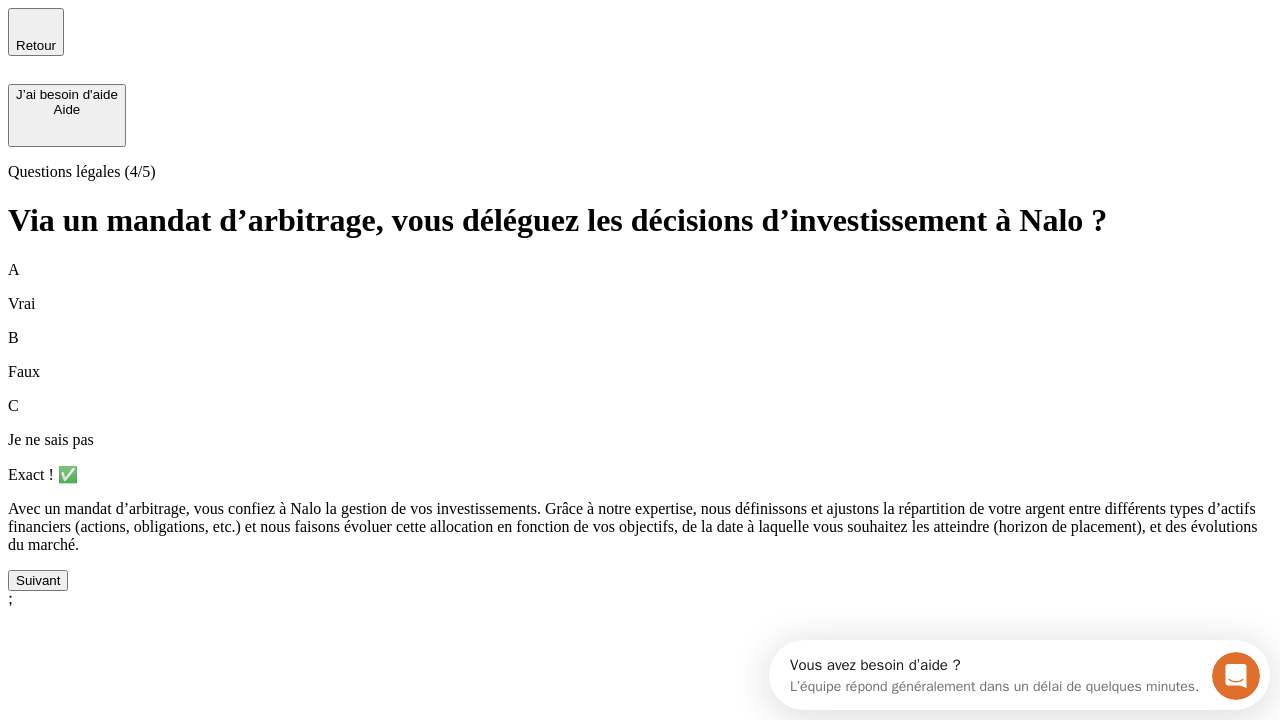 click on "Suivant" at bounding box center [38, 580] 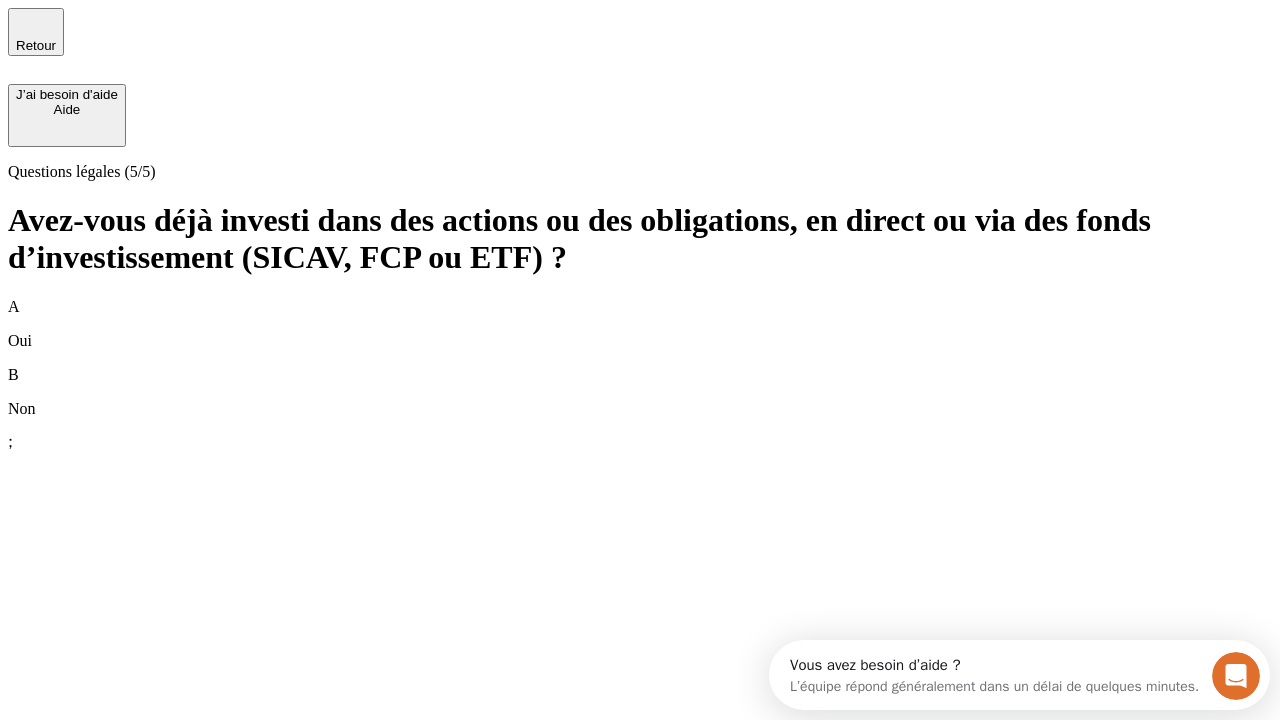 click on "B Non" at bounding box center (640, 392) 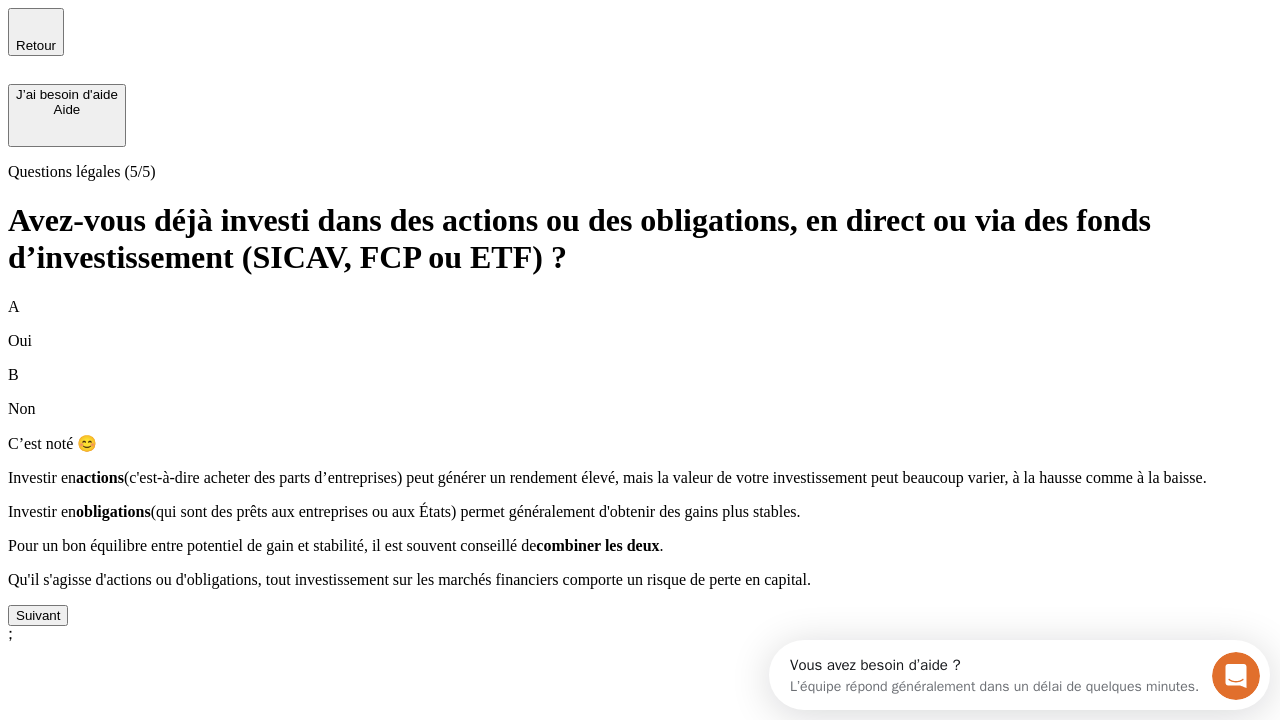 click on "Suivant" at bounding box center (38, 615) 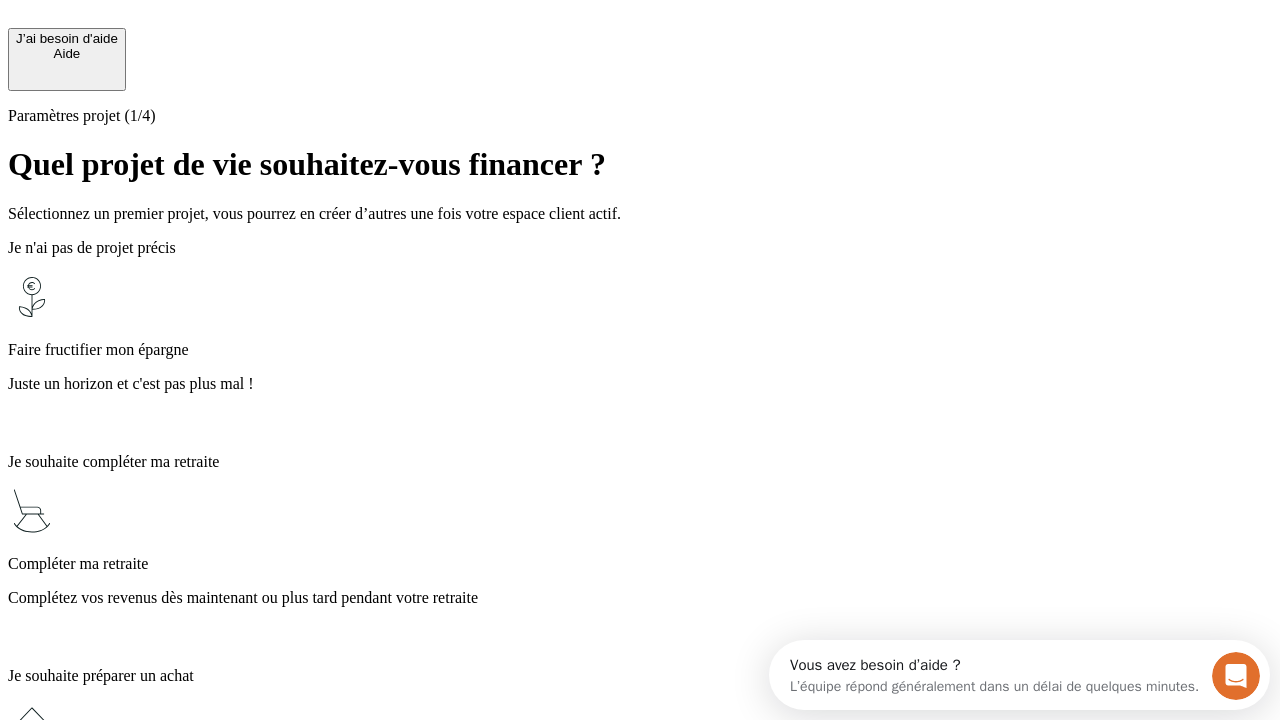 click on "Juste un horizon et c'est pas plus mal !" at bounding box center [640, 384] 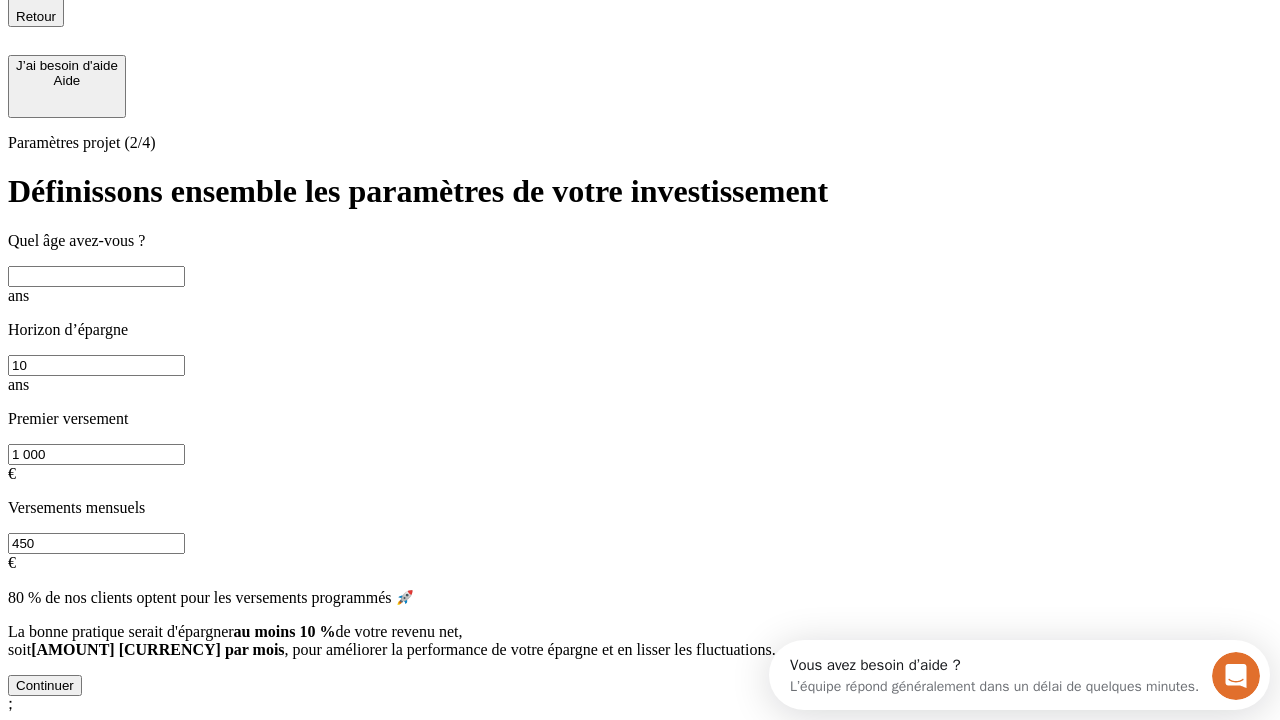scroll, scrollTop: 22, scrollLeft: 0, axis: vertical 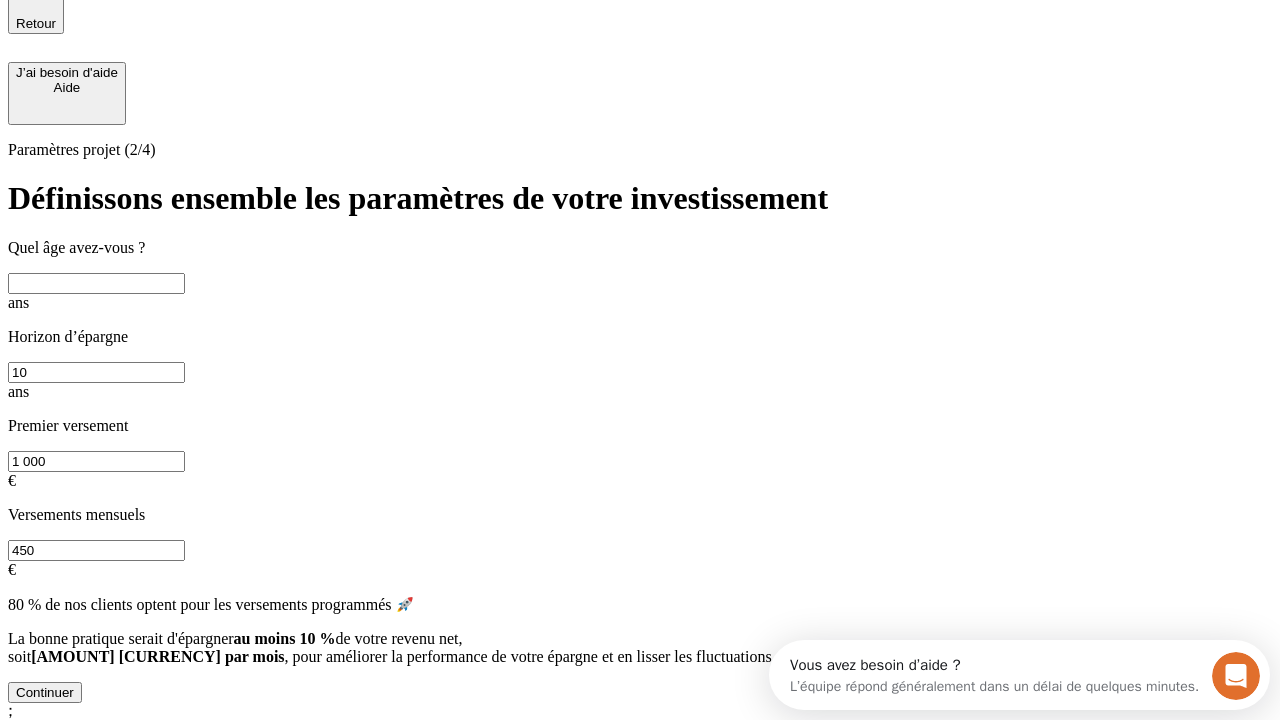 click at bounding box center [96, 283] 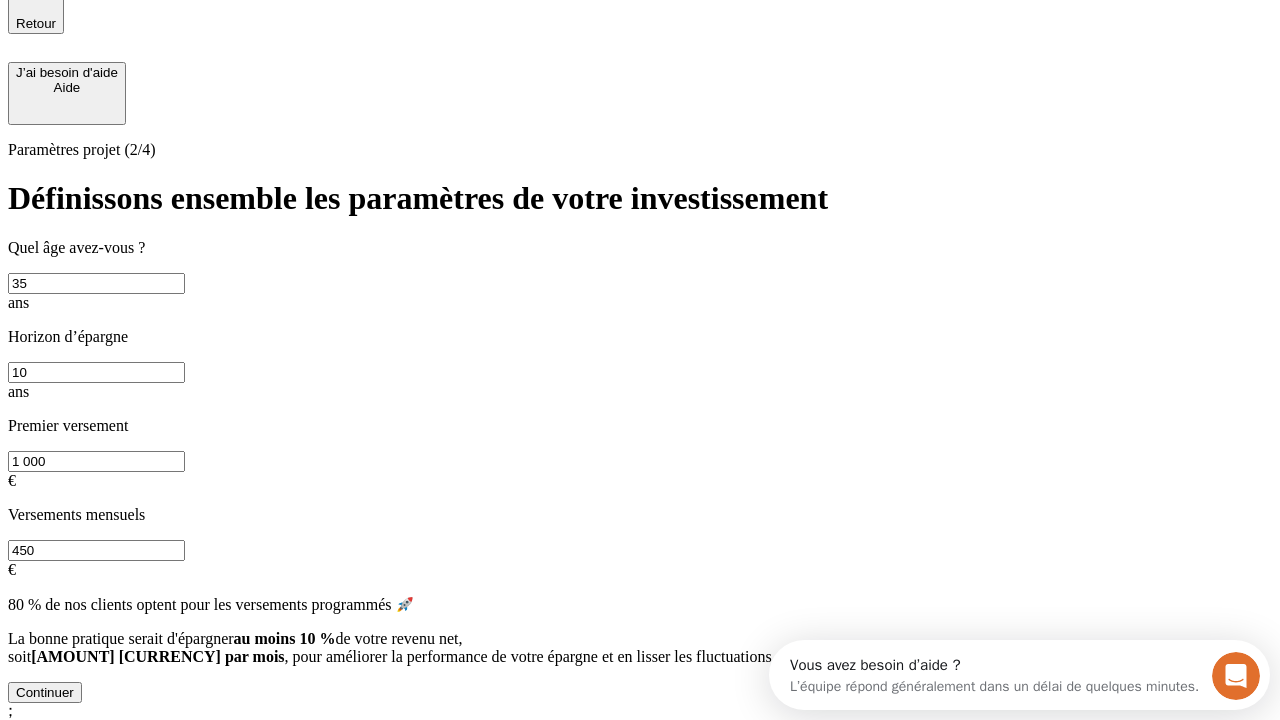 type on "35" 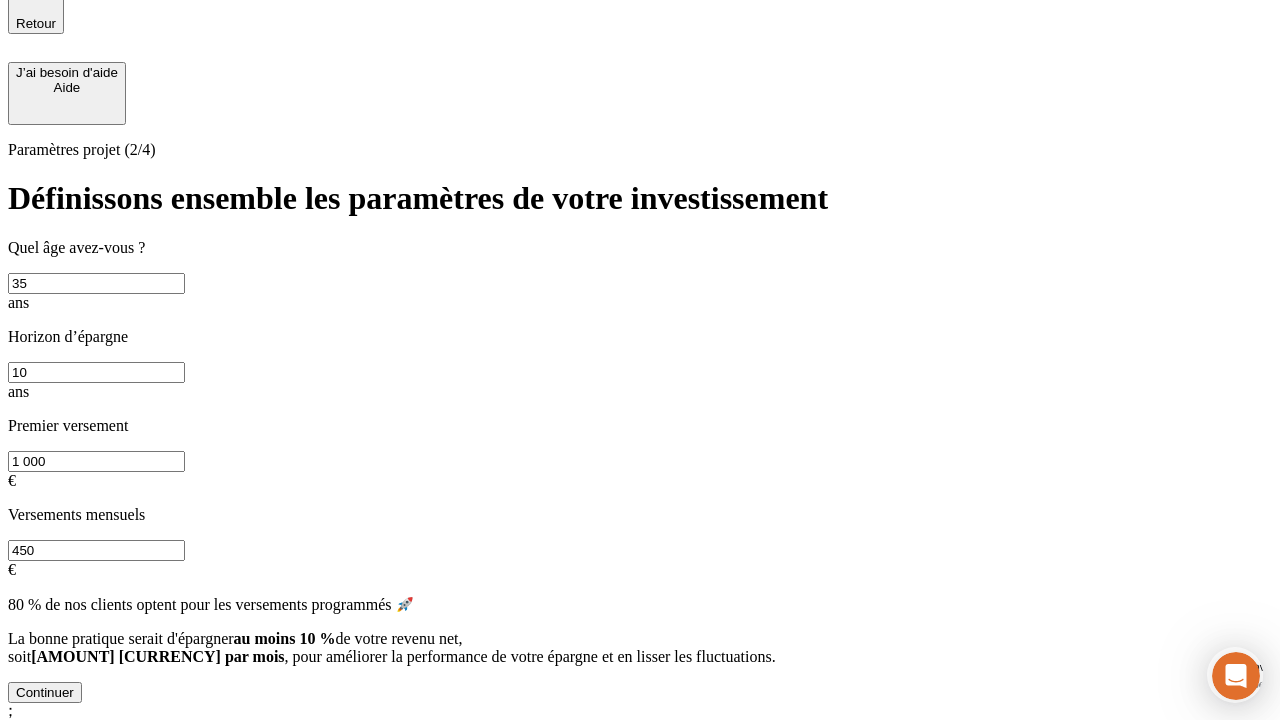 click on "1 000" at bounding box center (96, 461) 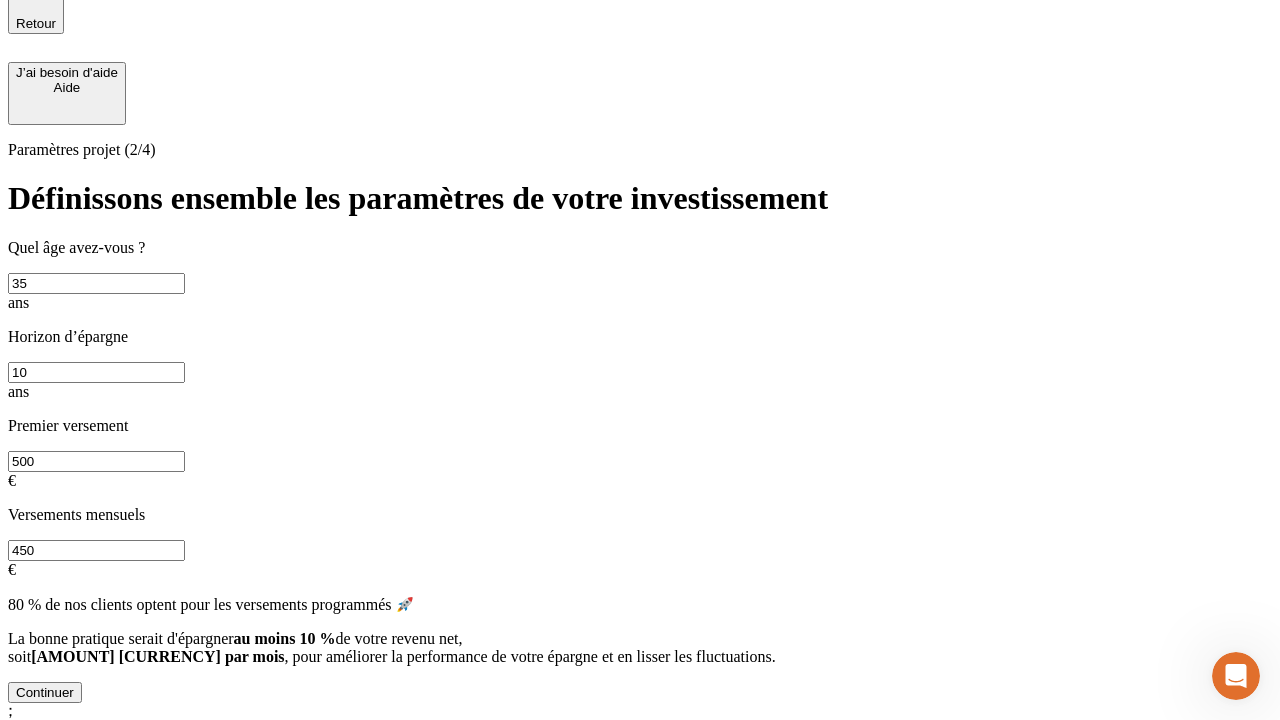 type on "500" 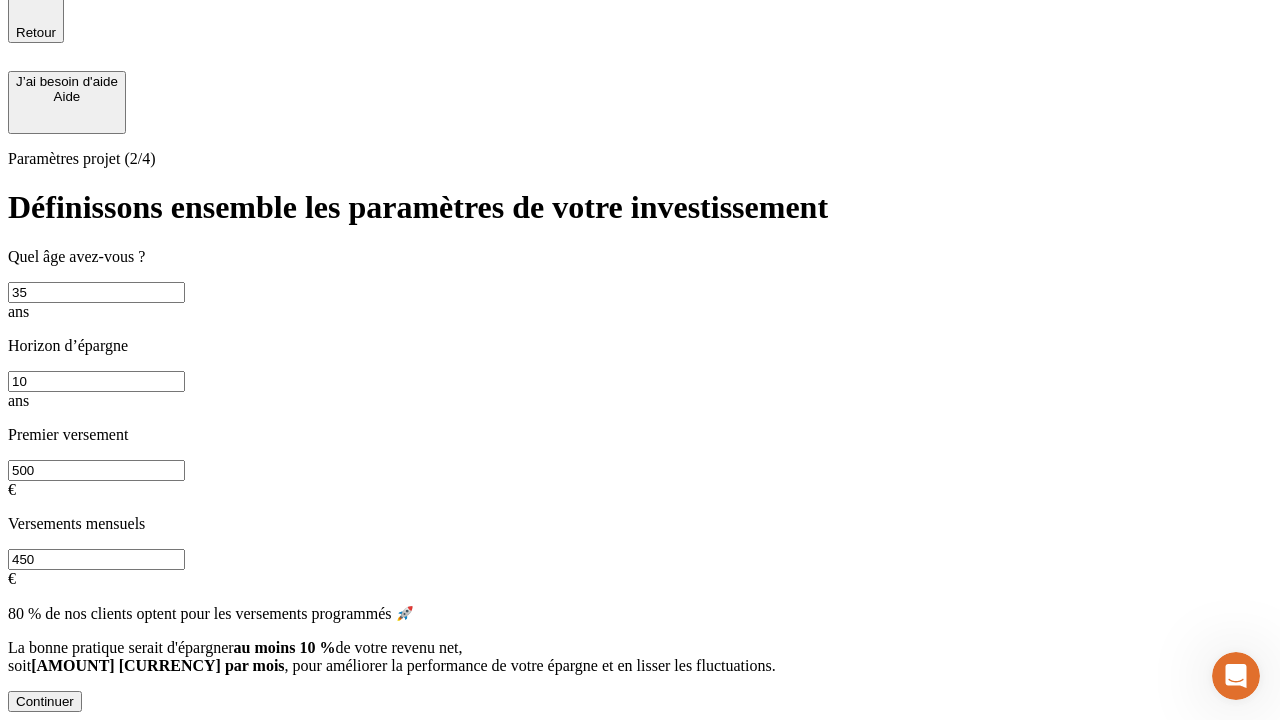 scroll, scrollTop: 4, scrollLeft: 0, axis: vertical 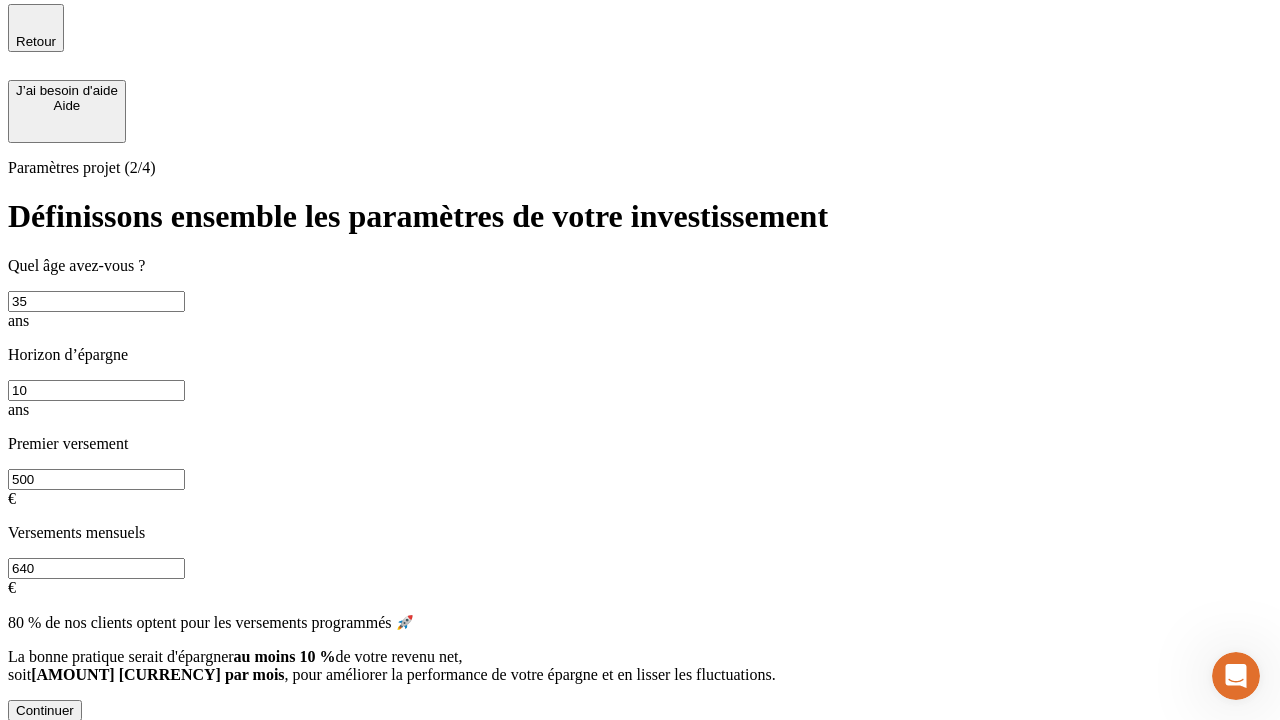 type on "640" 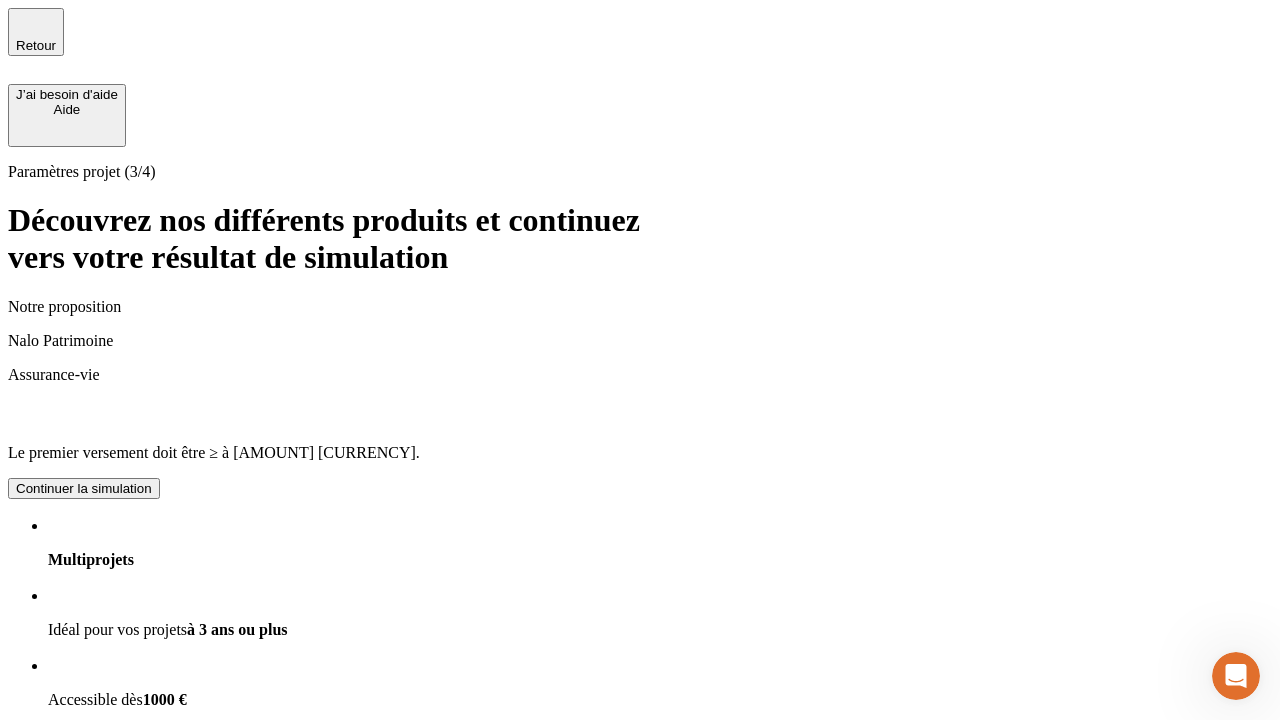 click on "Continuer la simulation" at bounding box center (84, 488) 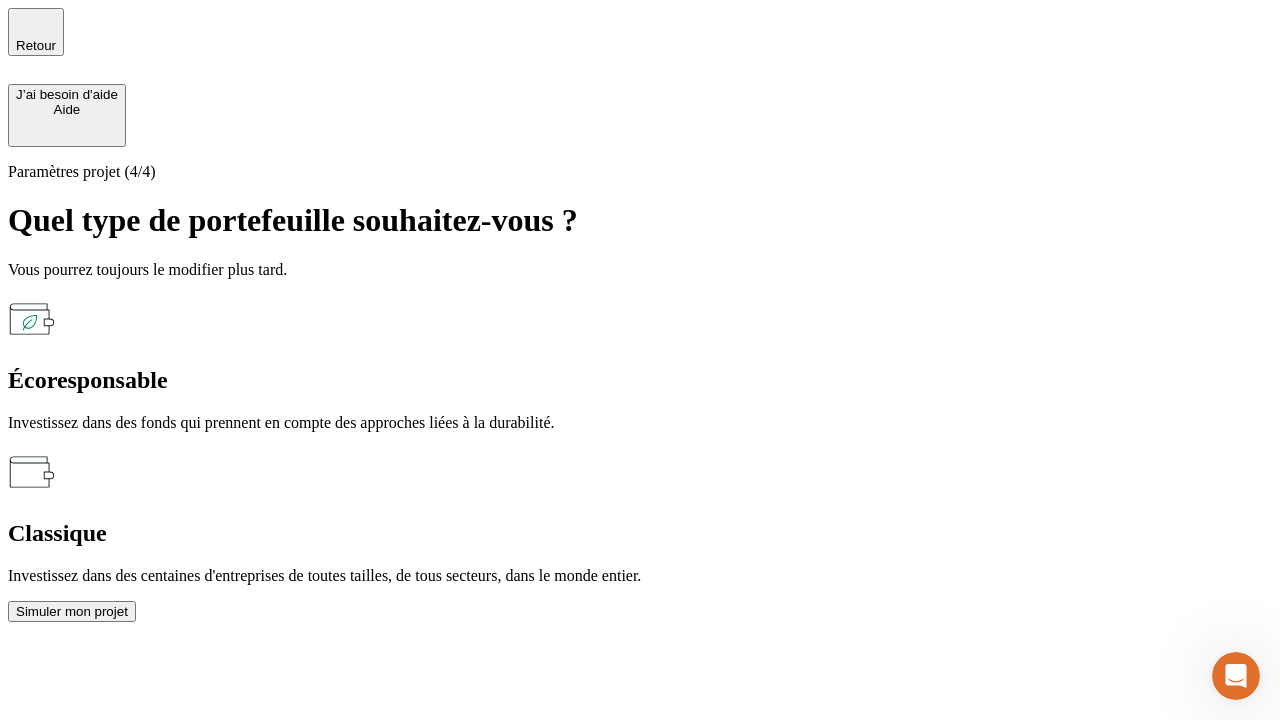click on "Écoresponsable" at bounding box center [640, 380] 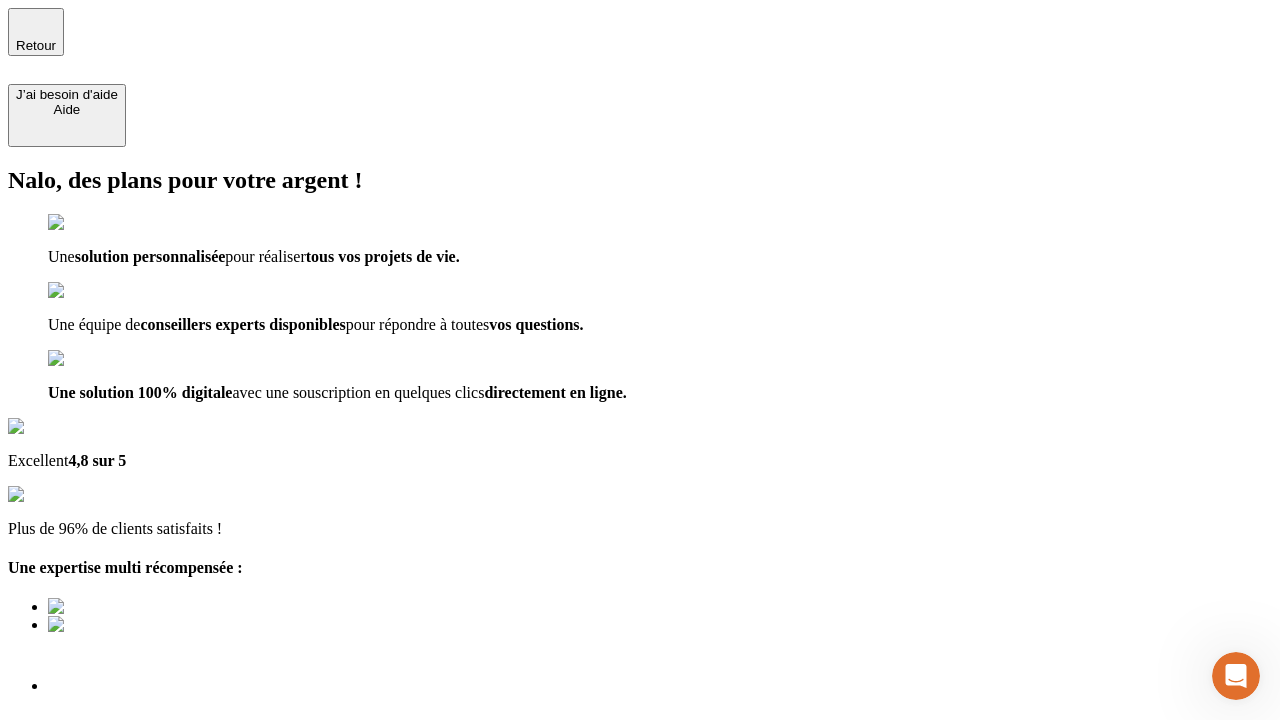click on "Découvrir ma simulation" at bounding box center [87, 797] 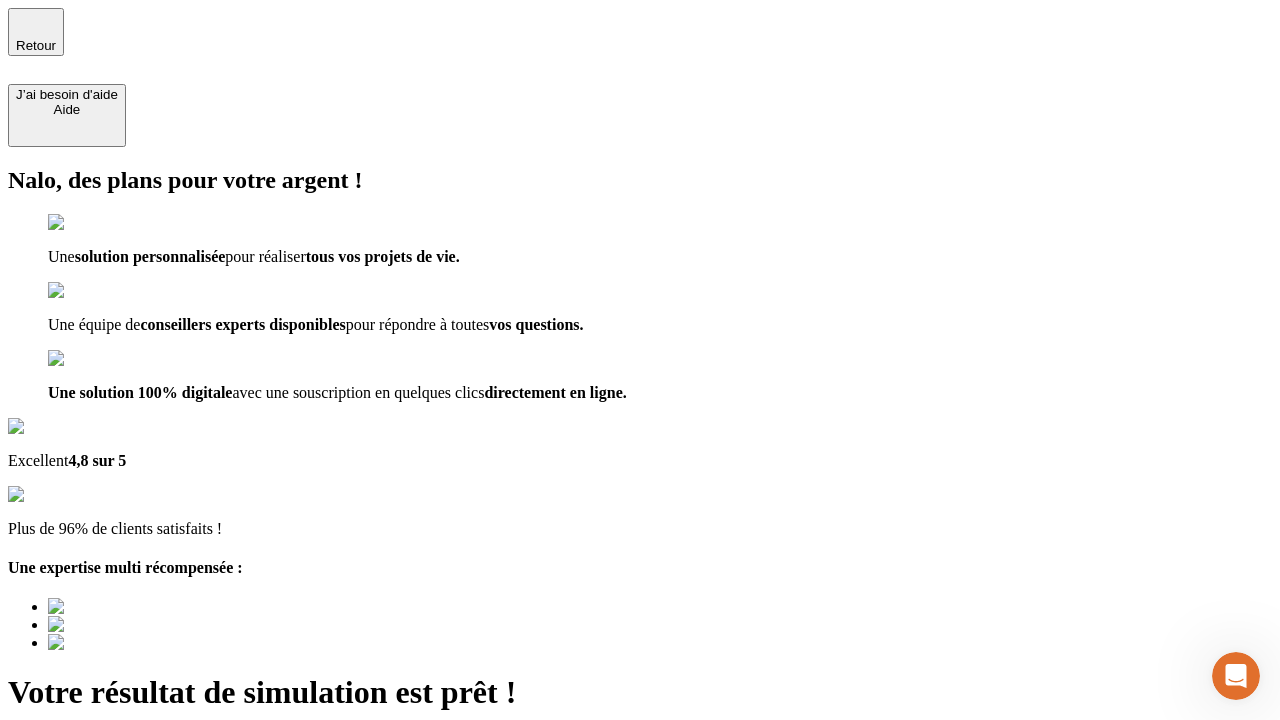 type on "[EMAIL]" 